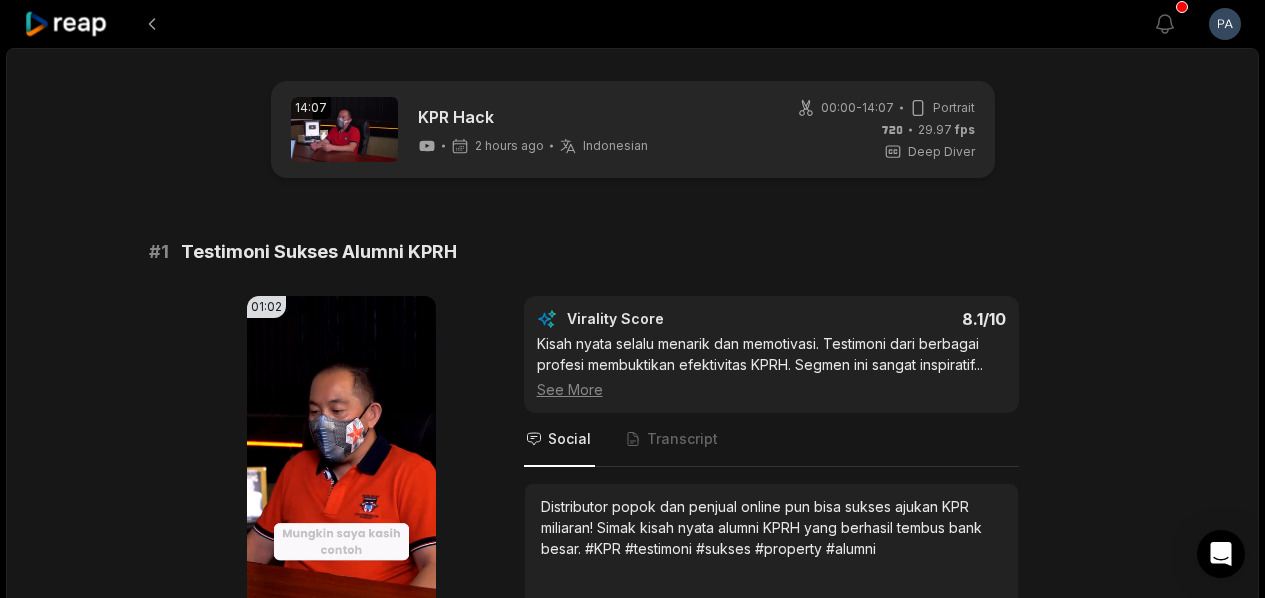 scroll, scrollTop: 200, scrollLeft: 0, axis: vertical 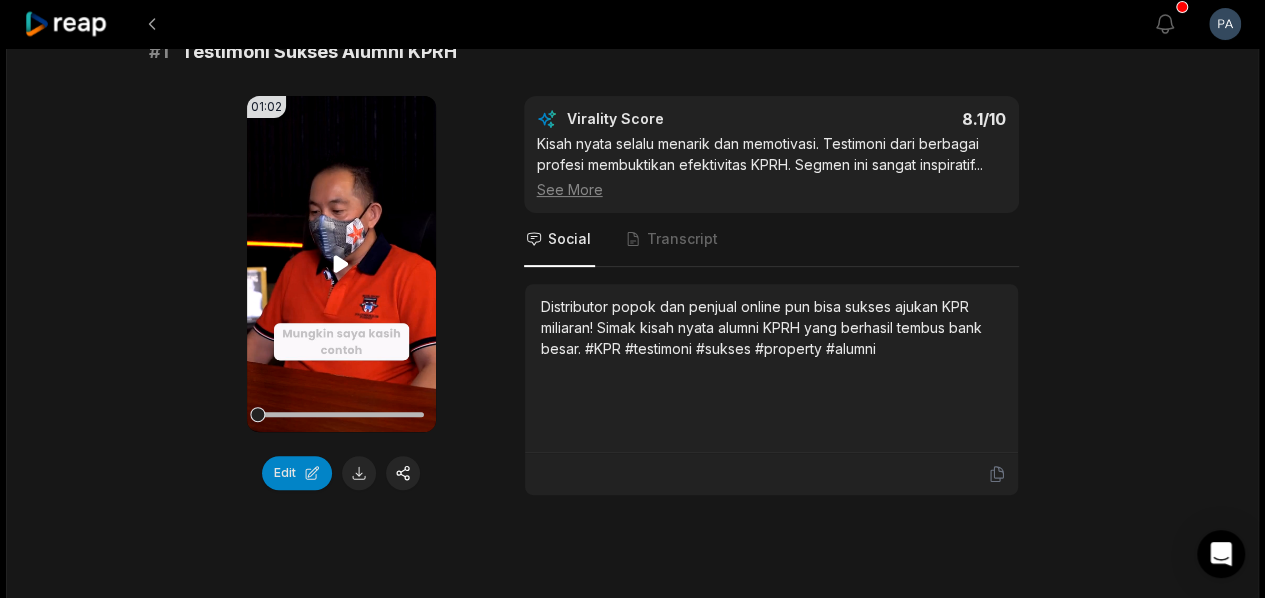 click 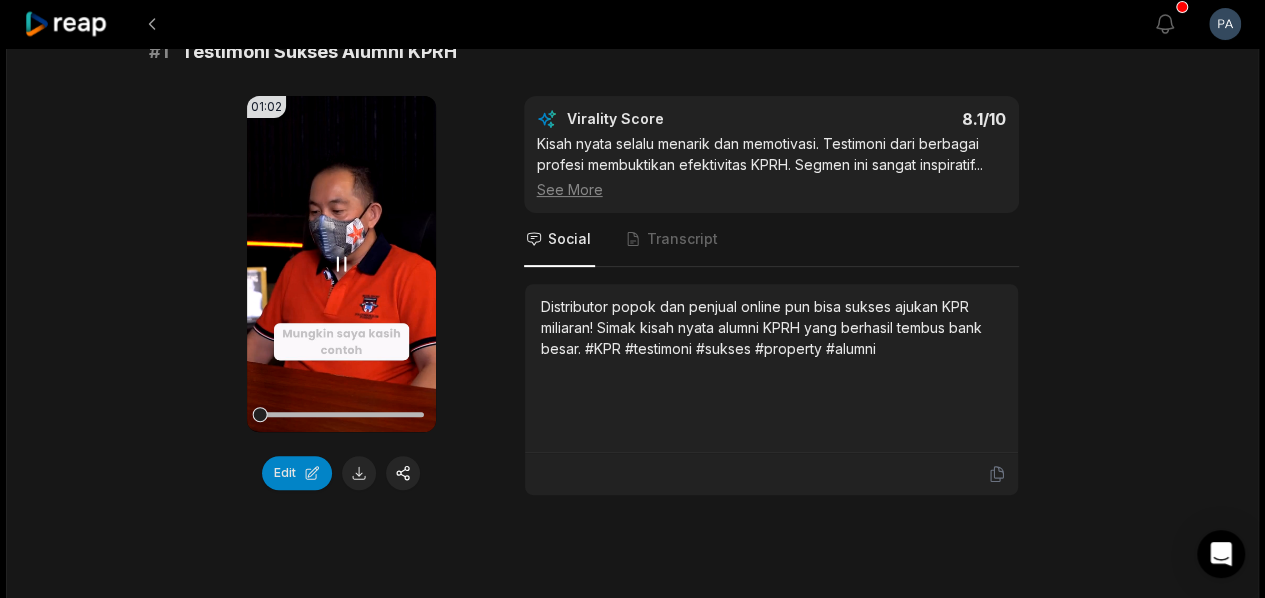 click on "Your browser does not support mp4 format." at bounding box center (341, 264) 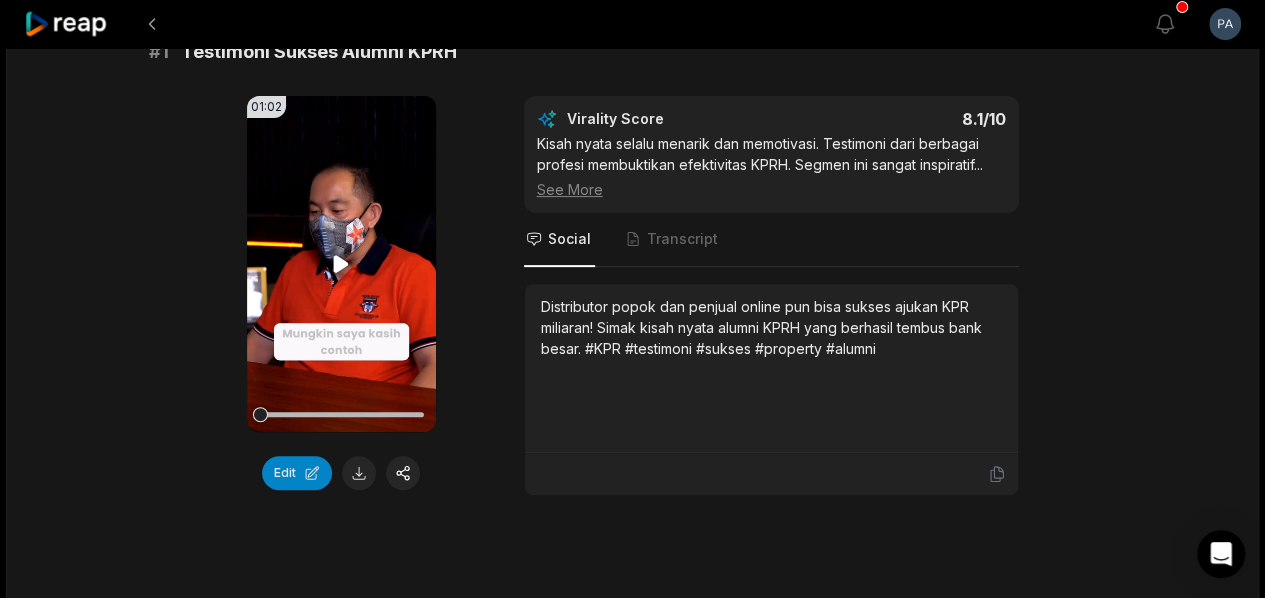 click 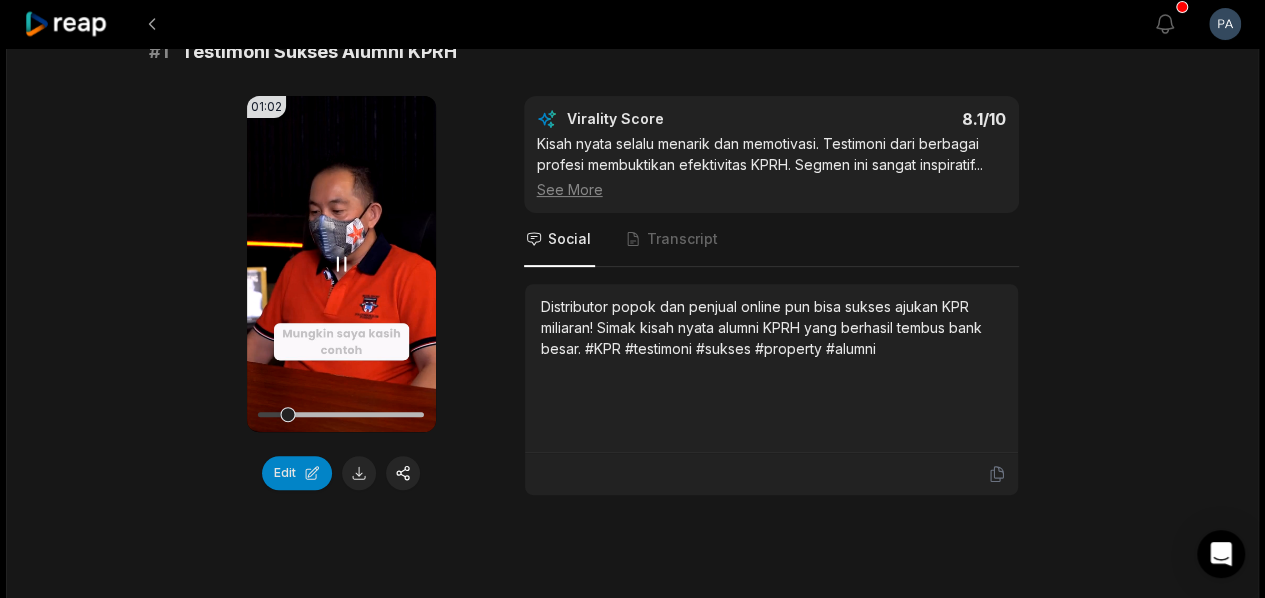 click on "Your browser does not support mp4 format." at bounding box center (341, 264) 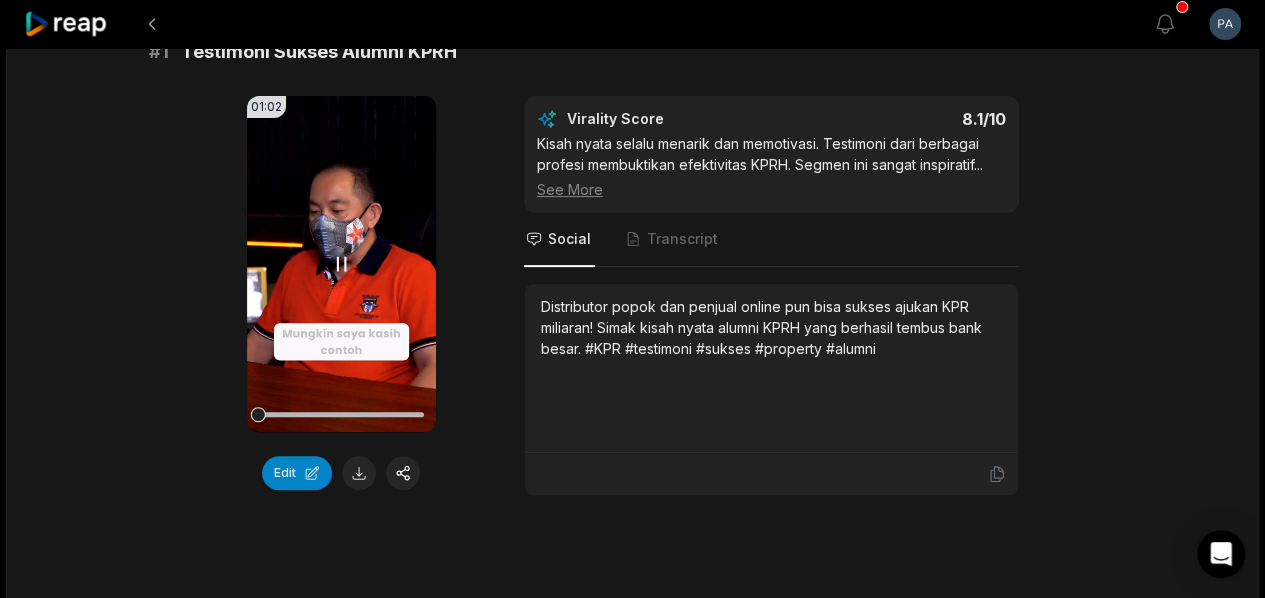 click 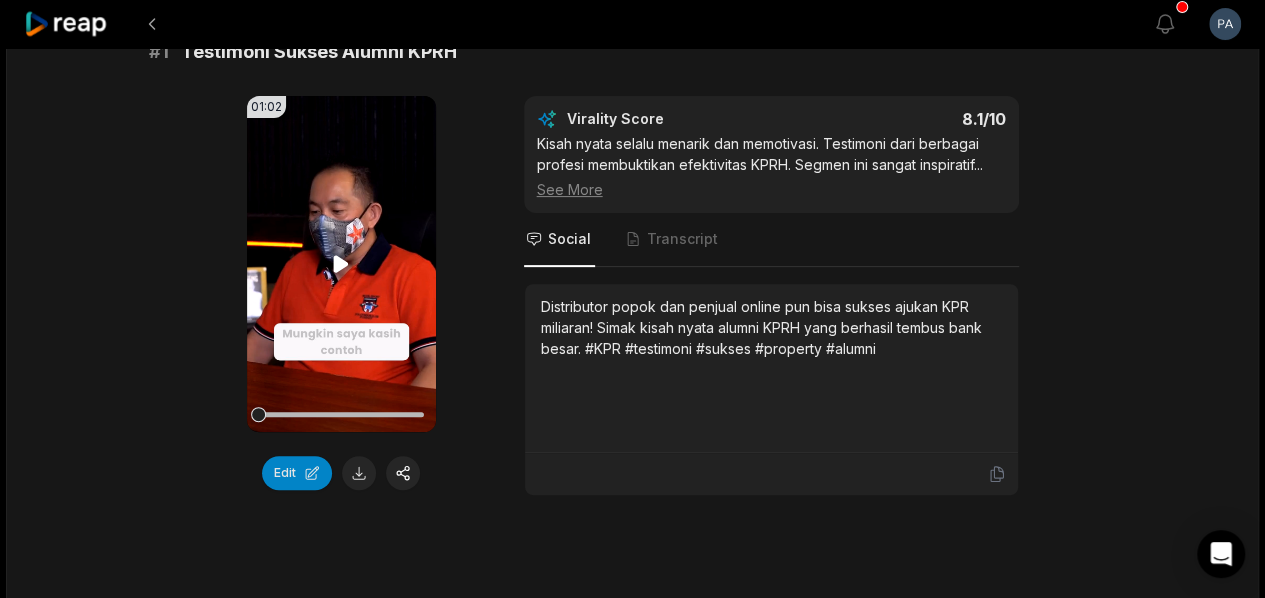 click 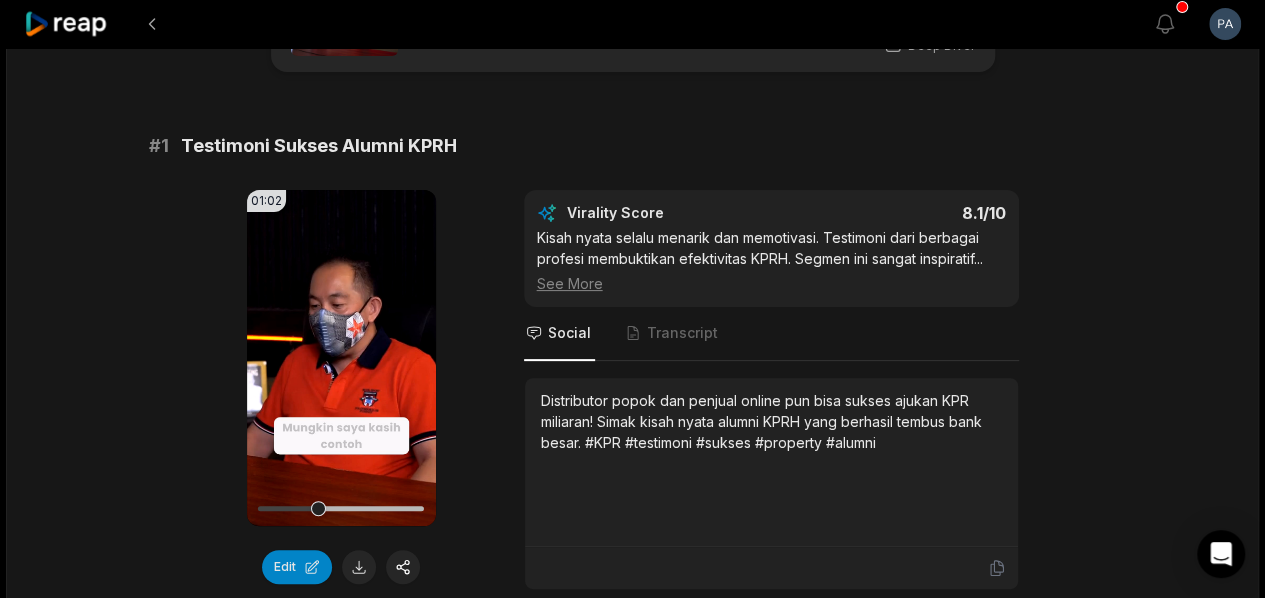 scroll, scrollTop: 0, scrollLeft: 0, axis: both 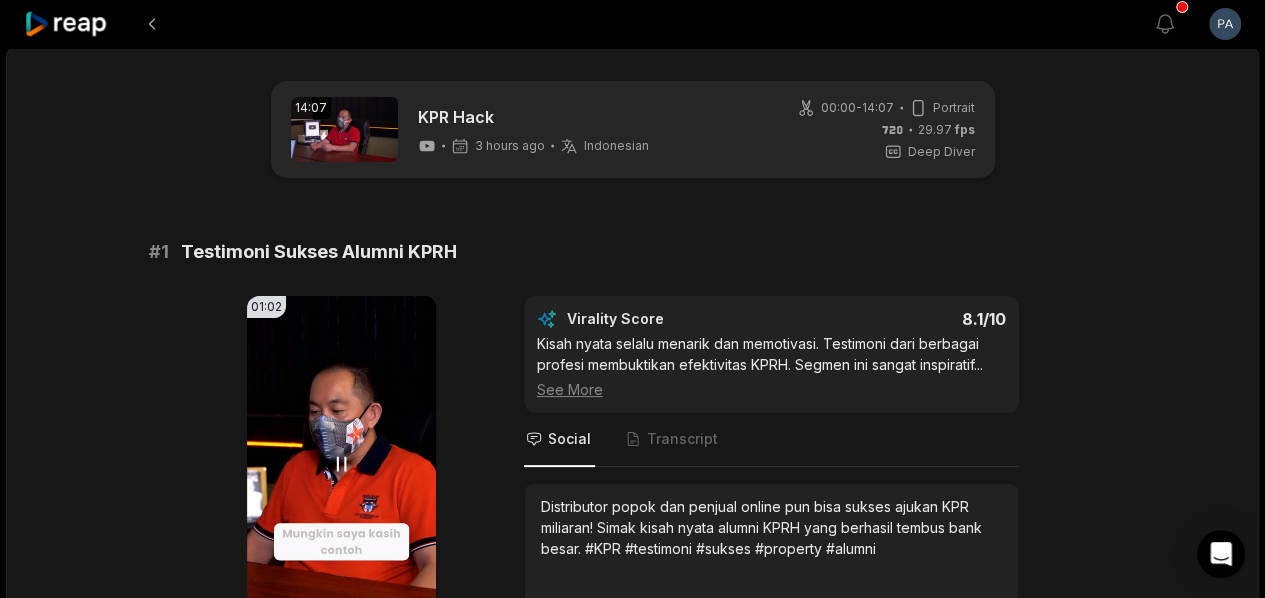 click 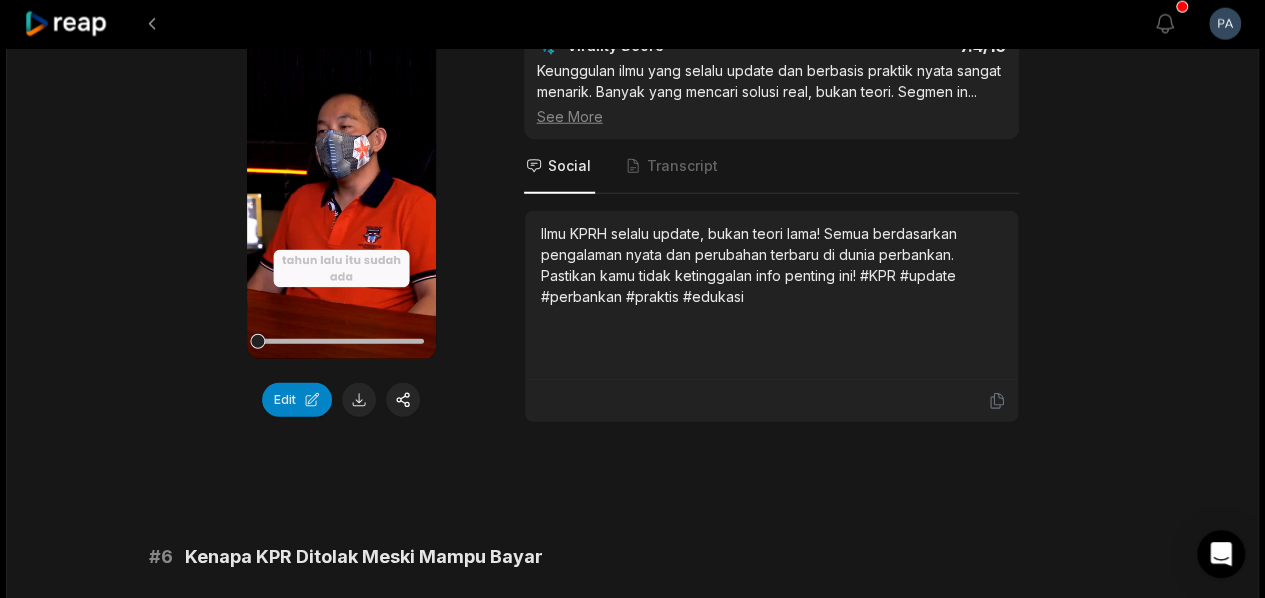 scroll, scrollTop: 2500, scrollLeft: 0, axis: vertical 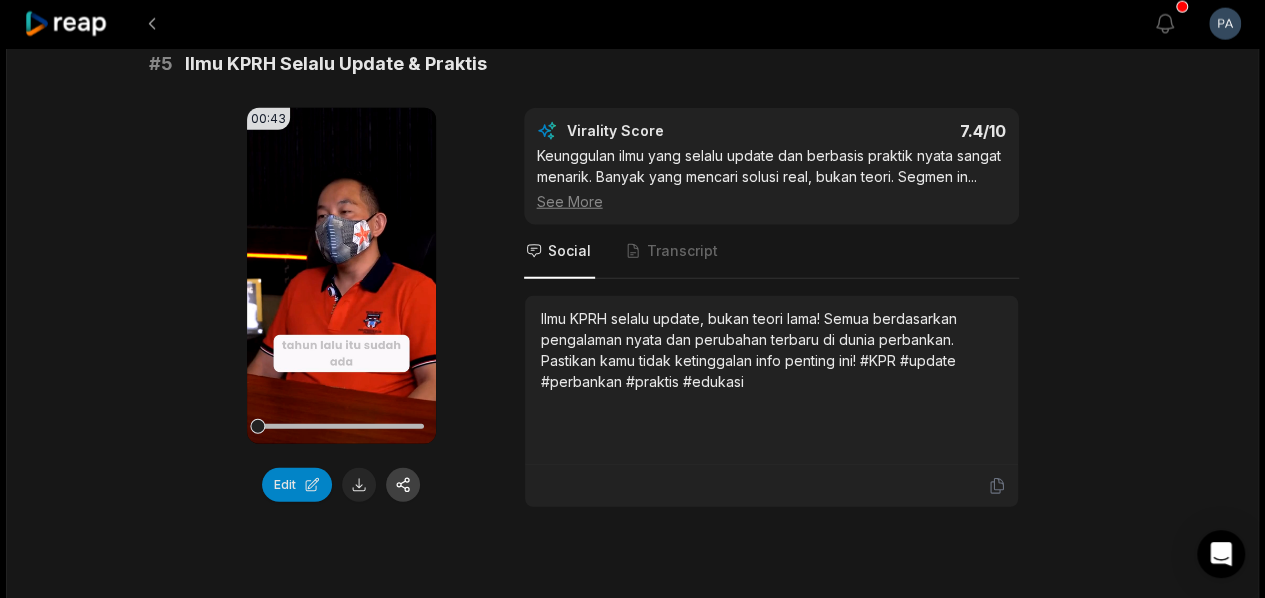 click at bounding box center [403, 485] 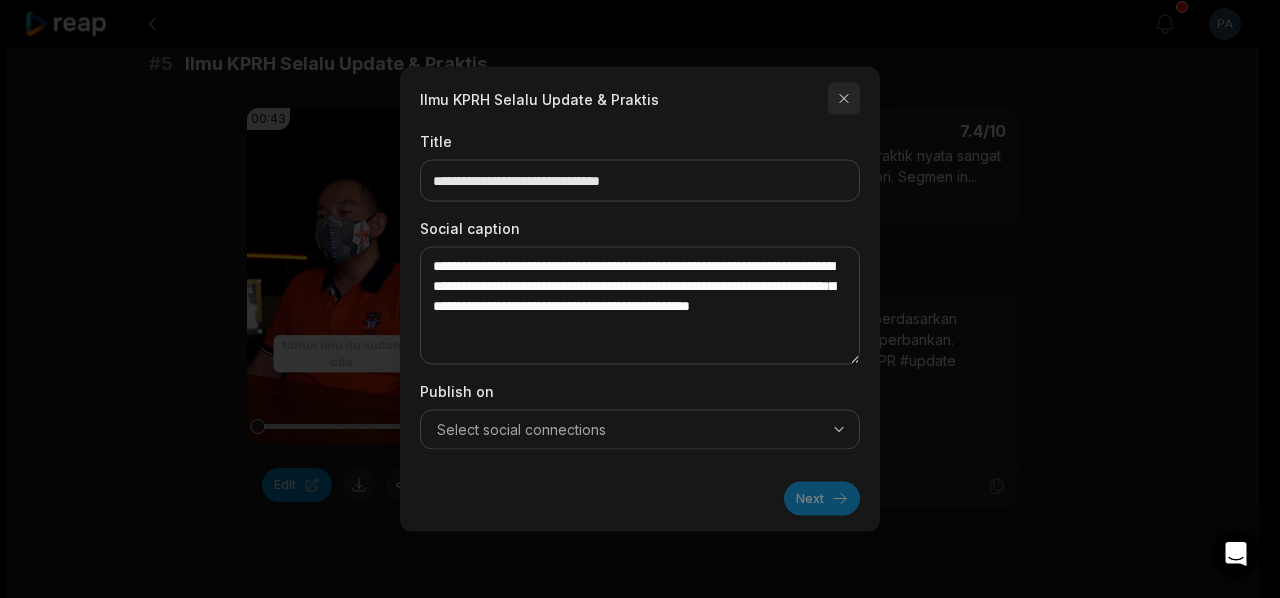 click at bounding box center (844, 99) 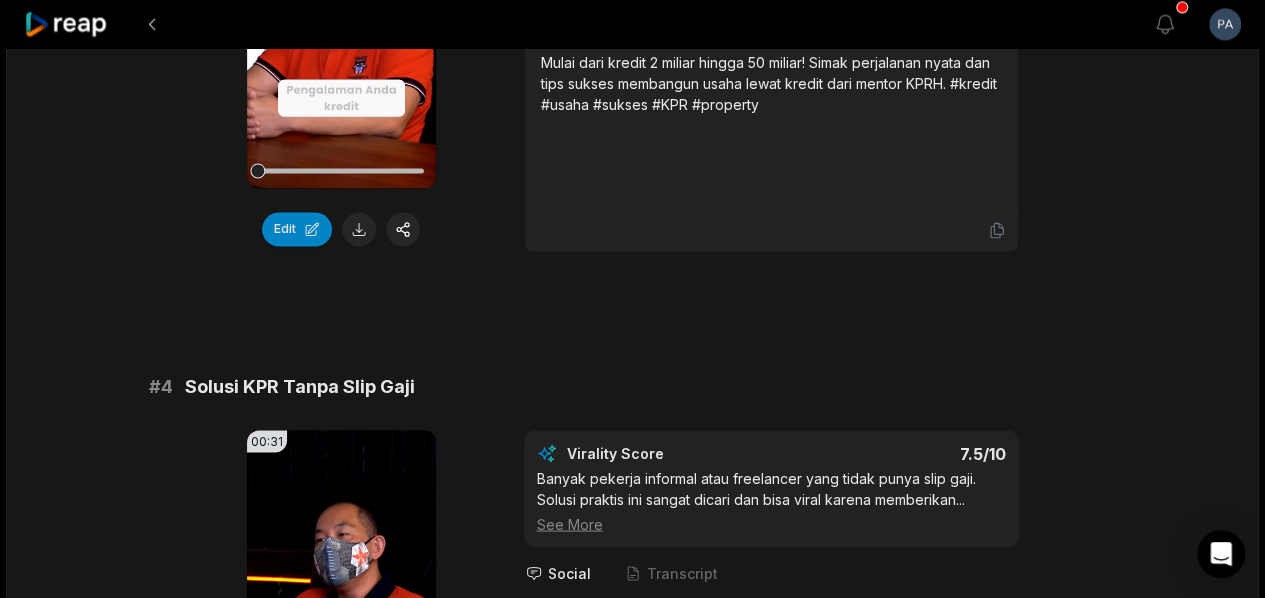 scroll, scrollTop: 1900, scrollLeft: 0, axis: vertical 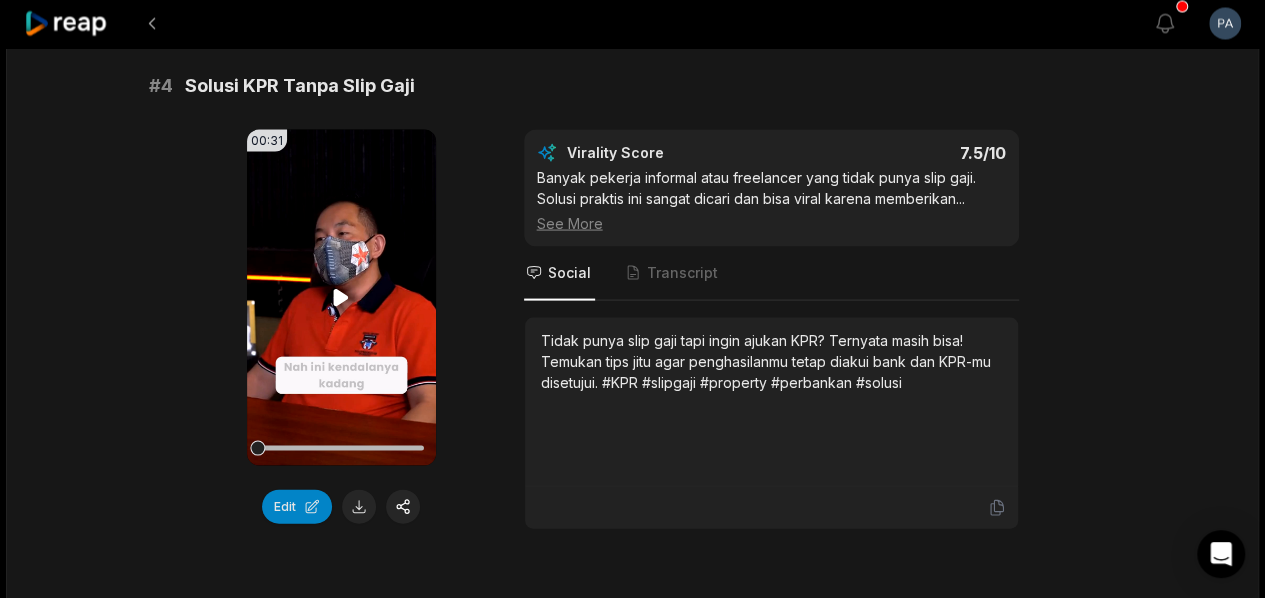click 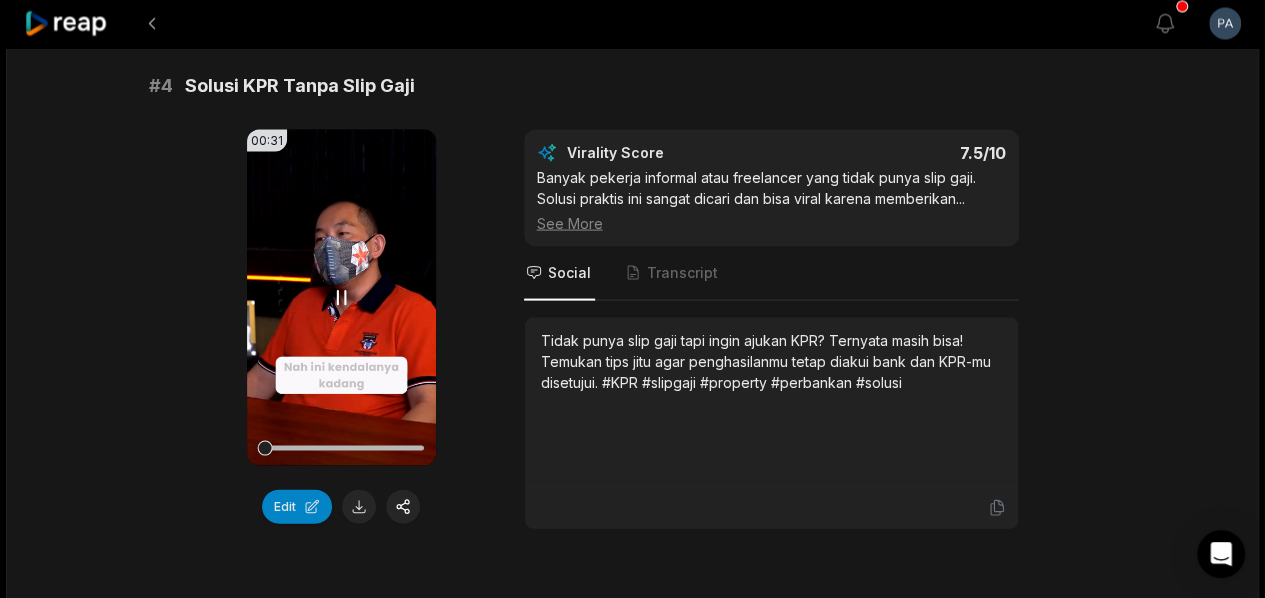 type 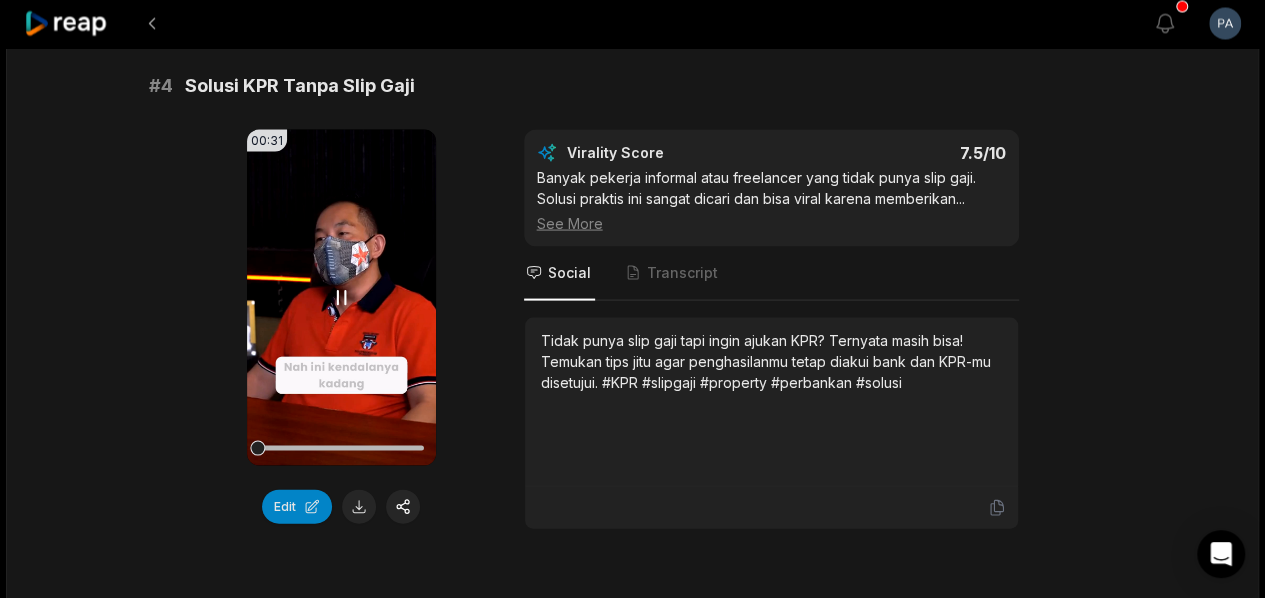 drag, startPoint x: 323, startPoint y: 442, endPoint x: 256, endPoint y: 447, distance: 67.18631 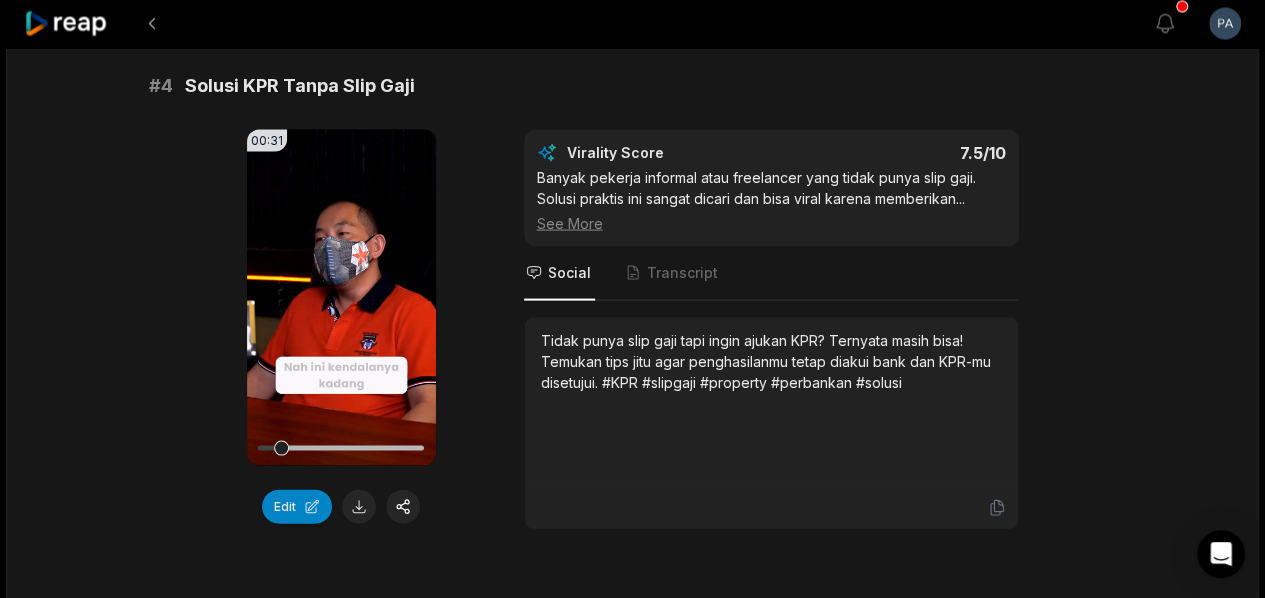 click on "See More" at bounding box center [771, 223] 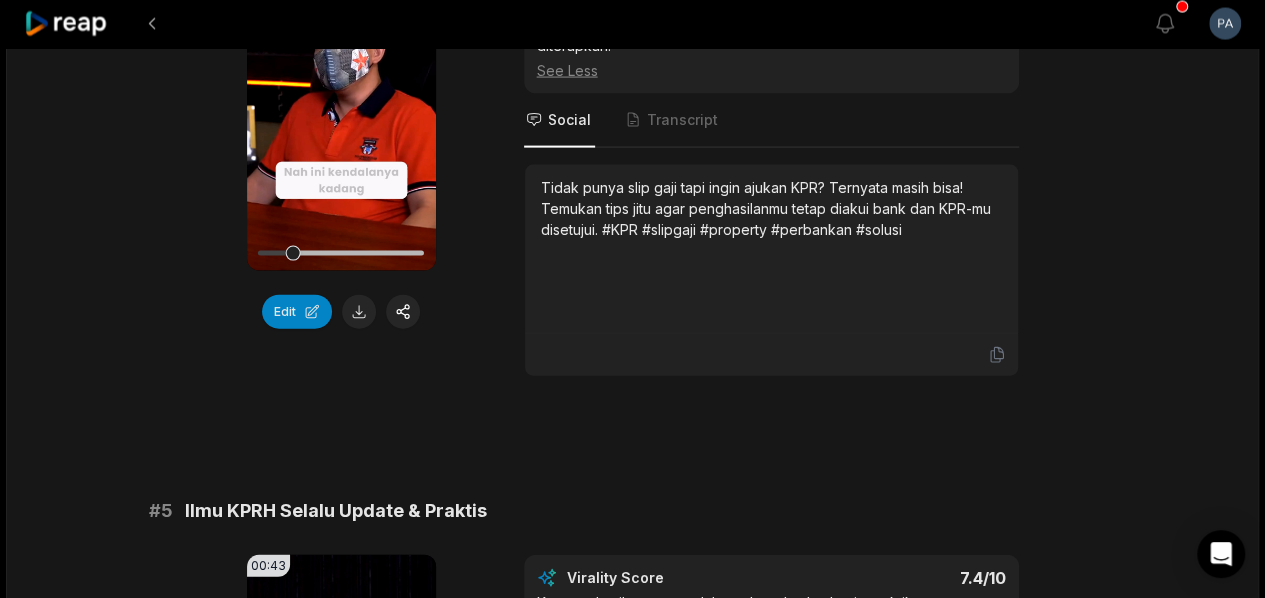 scroll, scrollTop: 2000, scrollLeft: 0, axis: vertical 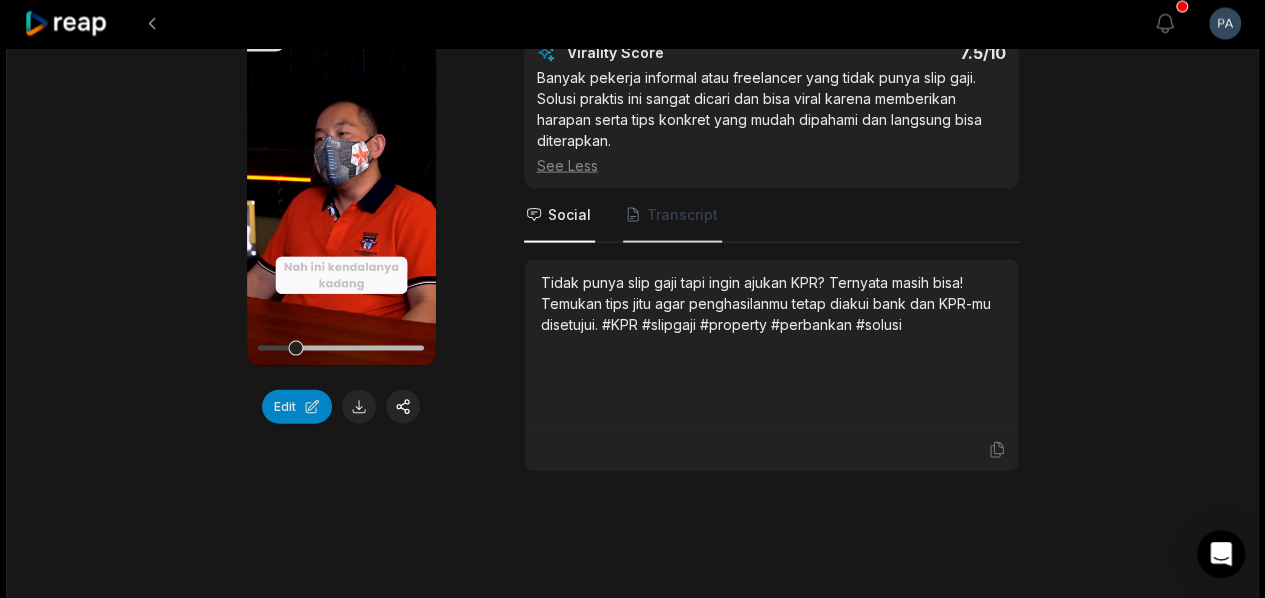 click on "Transcript" at bounding box center (672, 216) 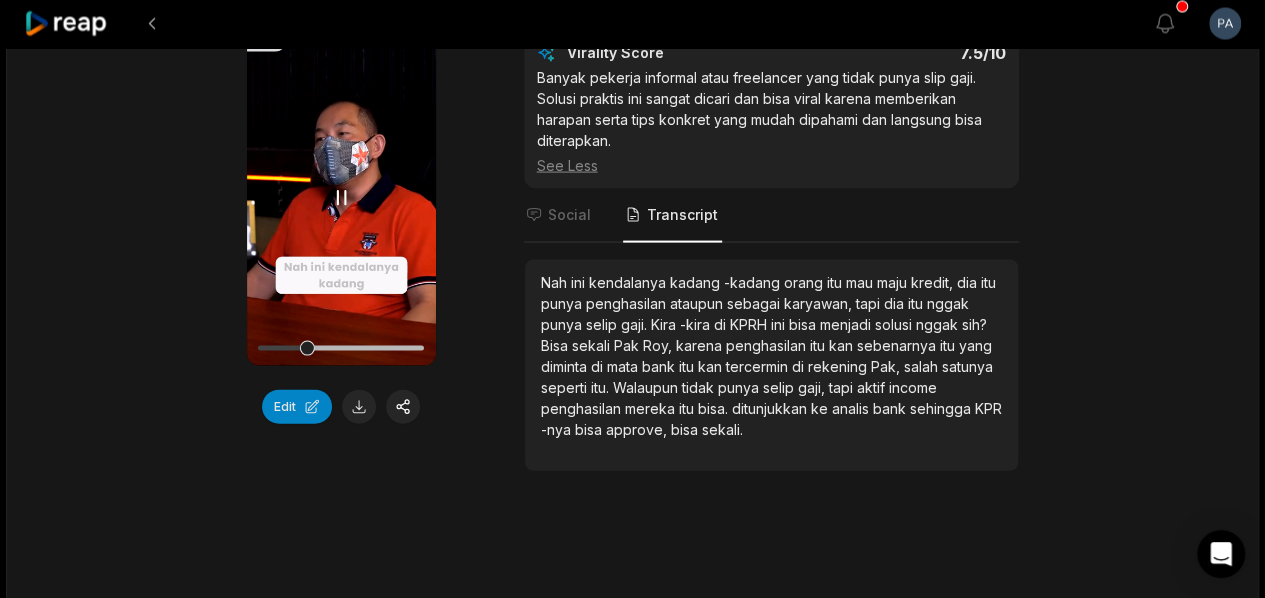 click 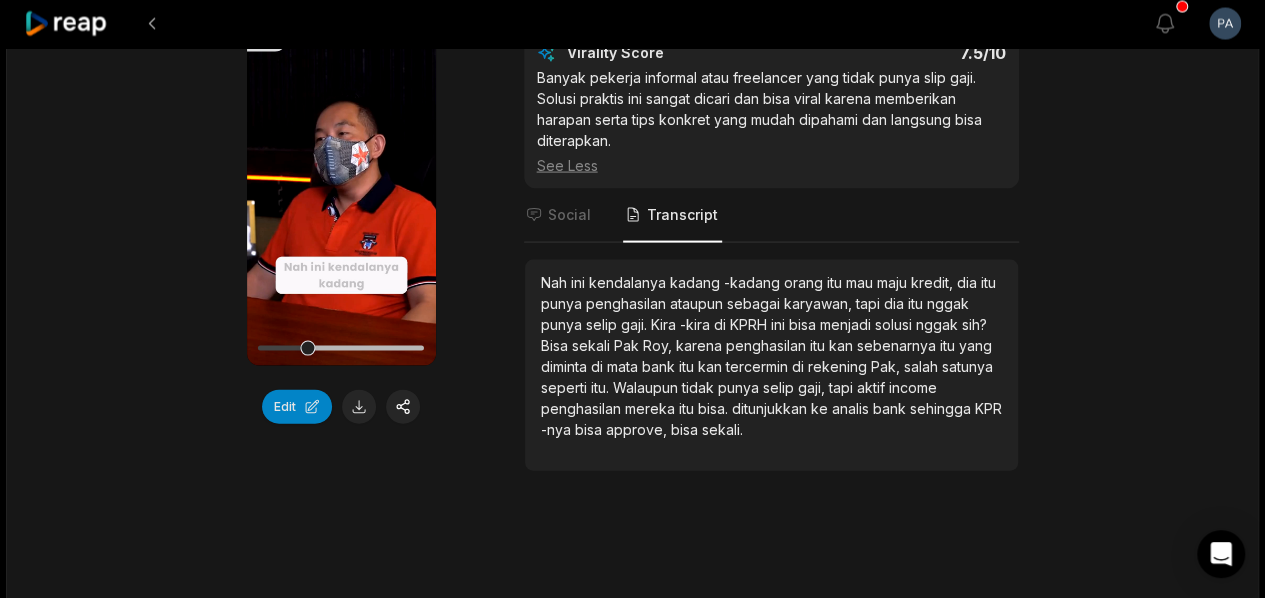 click on "KPRH" at bounding box center [750, 324] 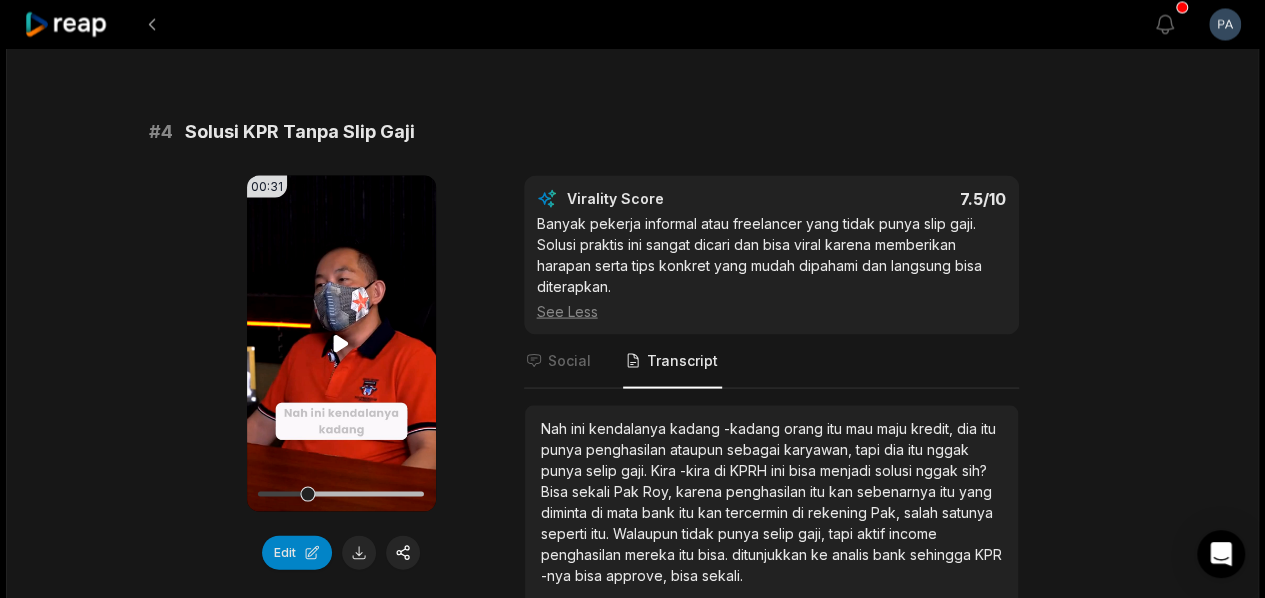 scroll, scrollTop: 1900, scrollLeft: 0, axis: vertical 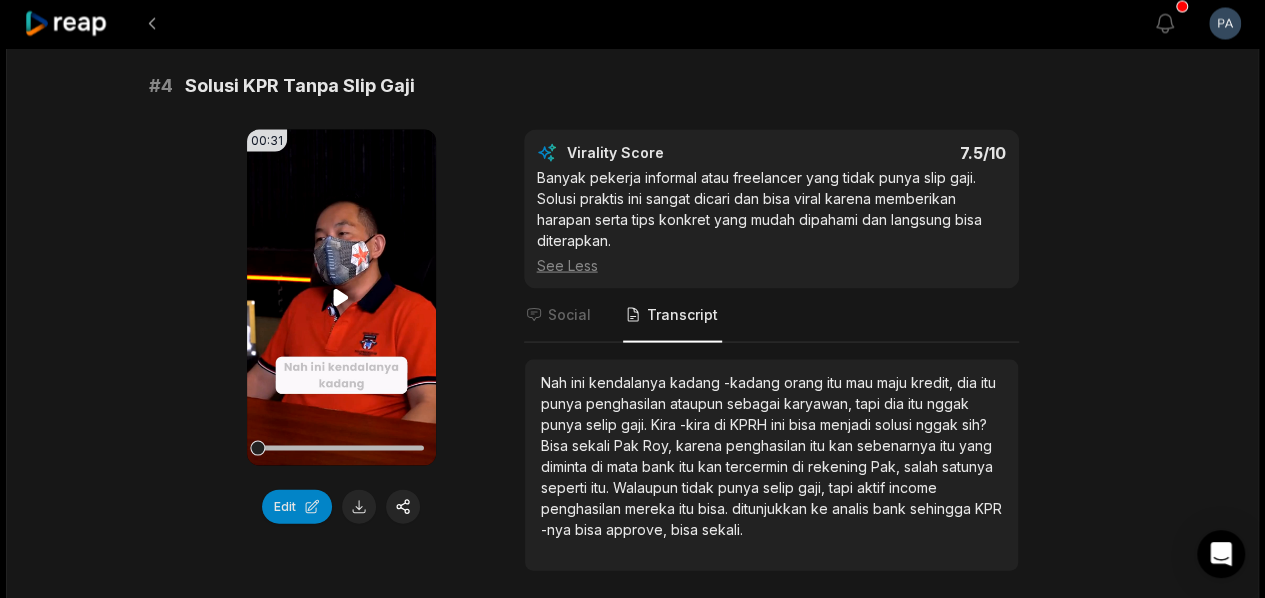 drag, startPoint x: 308, startPoint y: 445, endPoint x: 252, endPoint y: 441, distance: 56.142673 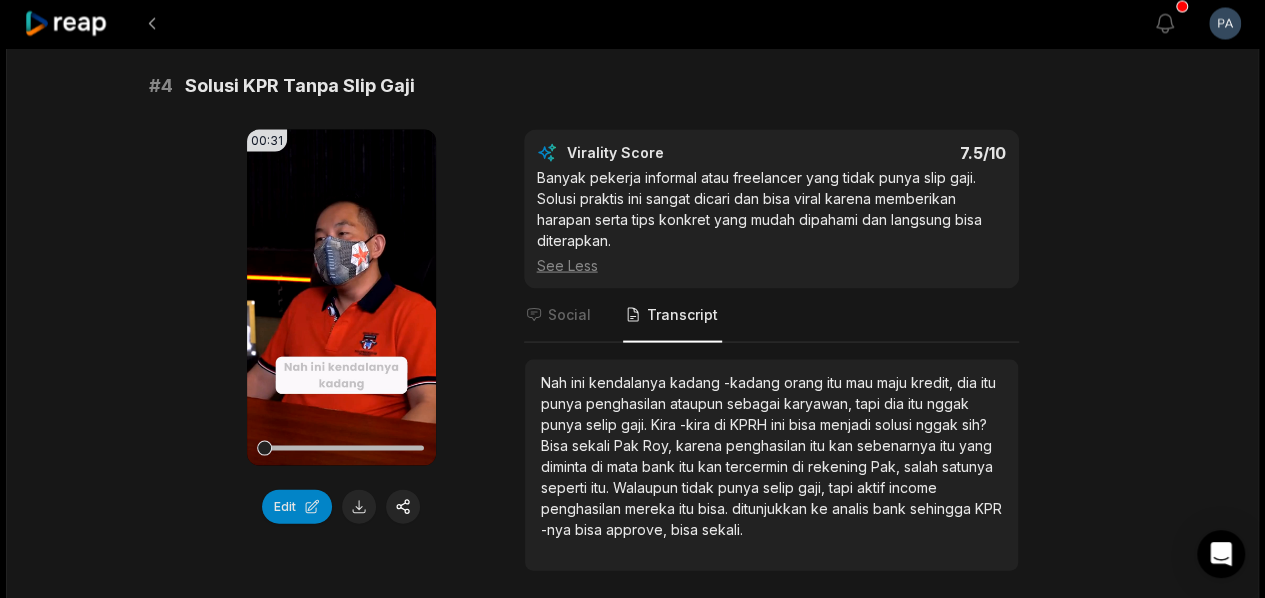 drag, startPoint x: 756, startPoint y: 417, endPoint x: 790, endPoint y: 411, distance: 34.525352 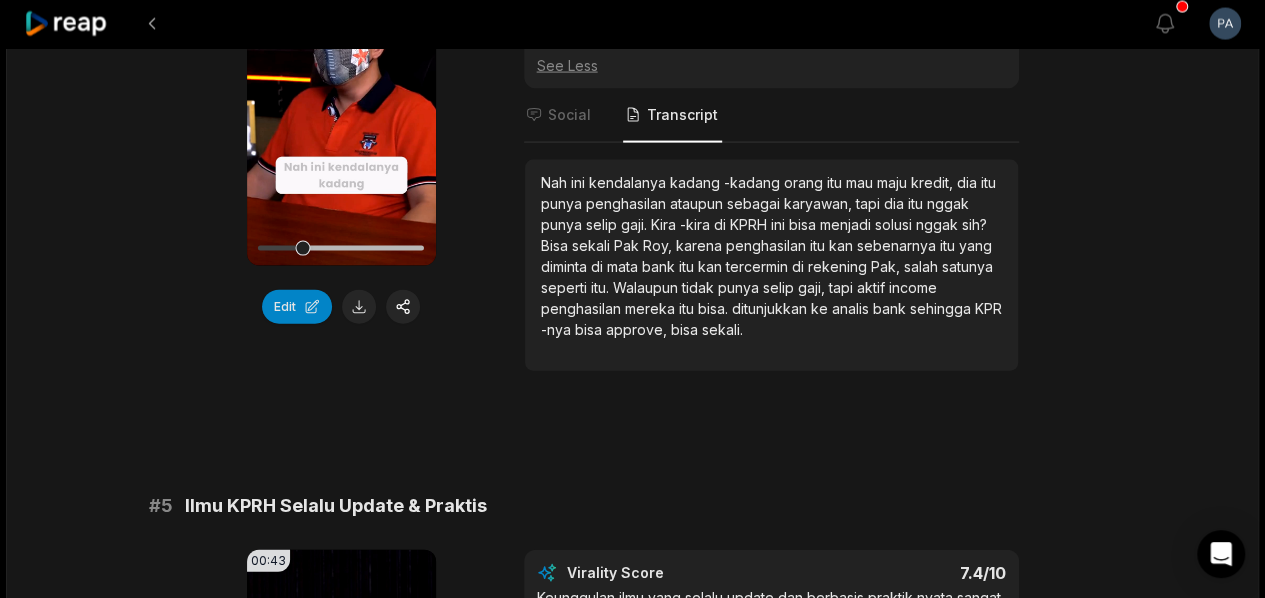 scroll, scrollTop: 1922, scrollLeft: 0, axis: vertical 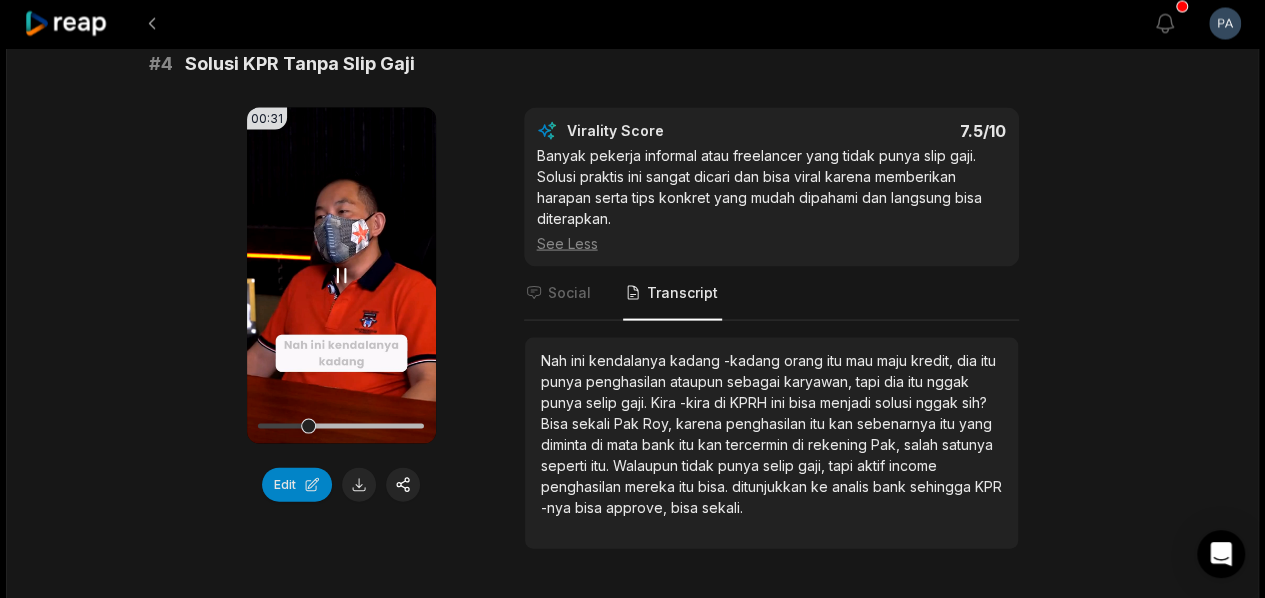 click on "Your browser does not support mp4 format." at bounding box center (341, 276) 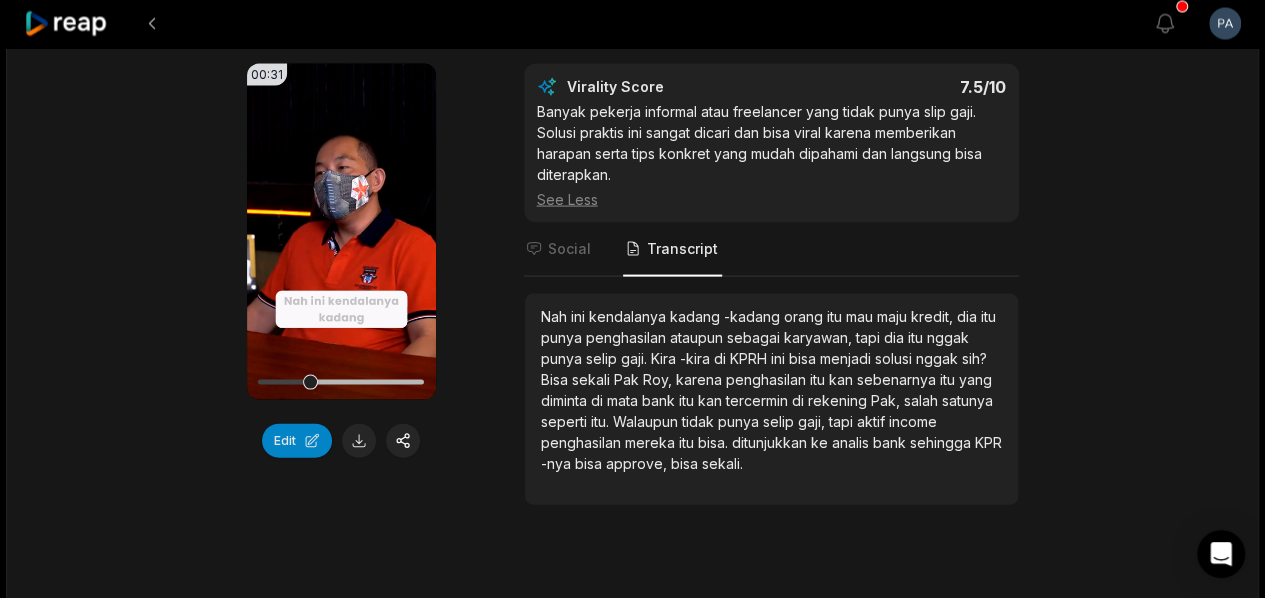 scroll, scrollTop: 2022, scrollLeft: 0, axis: vertical 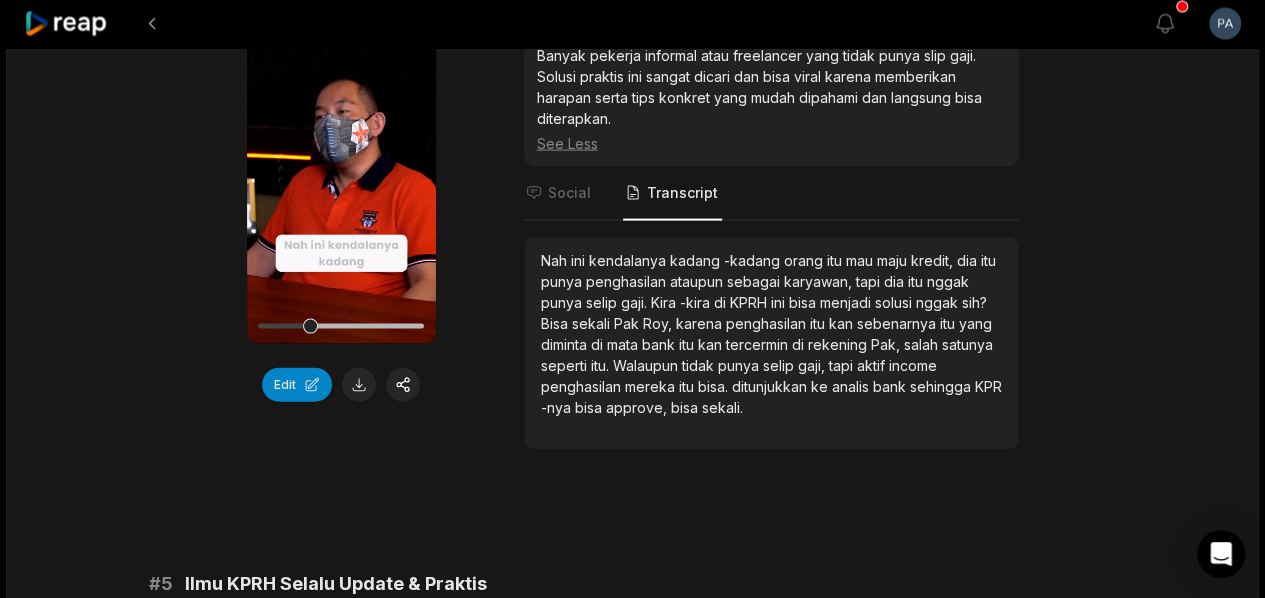 click on "KPRH" at bounding box center [750, 302] 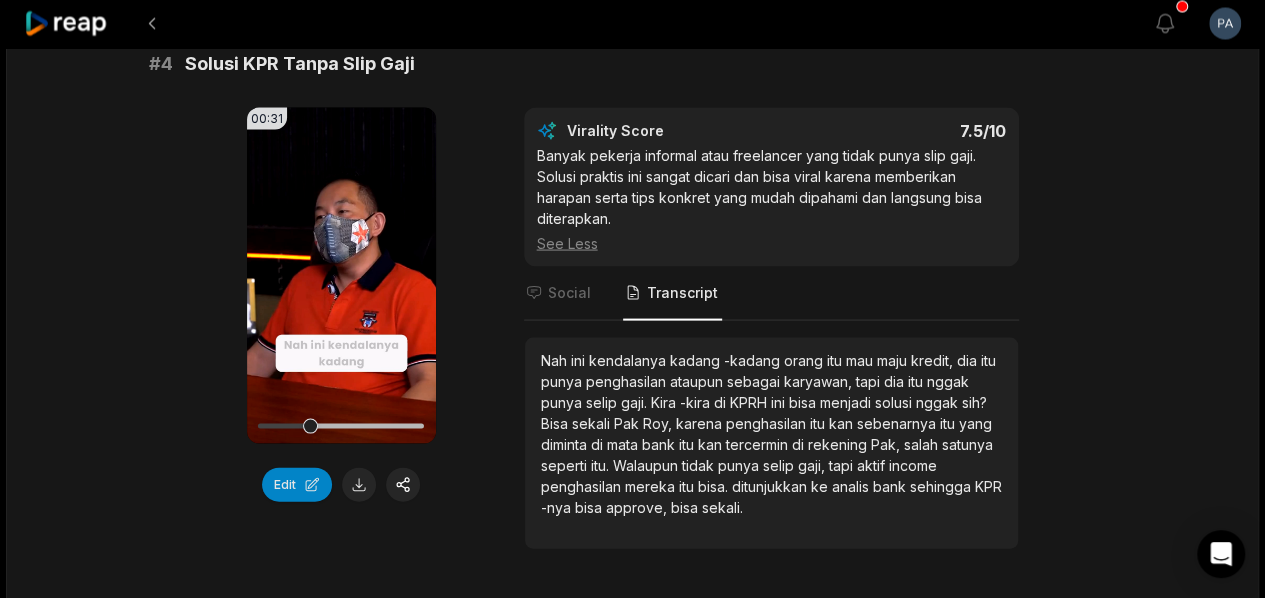 scroll, scrollTop: 1822, scrollLeft: 0, axis: vertical 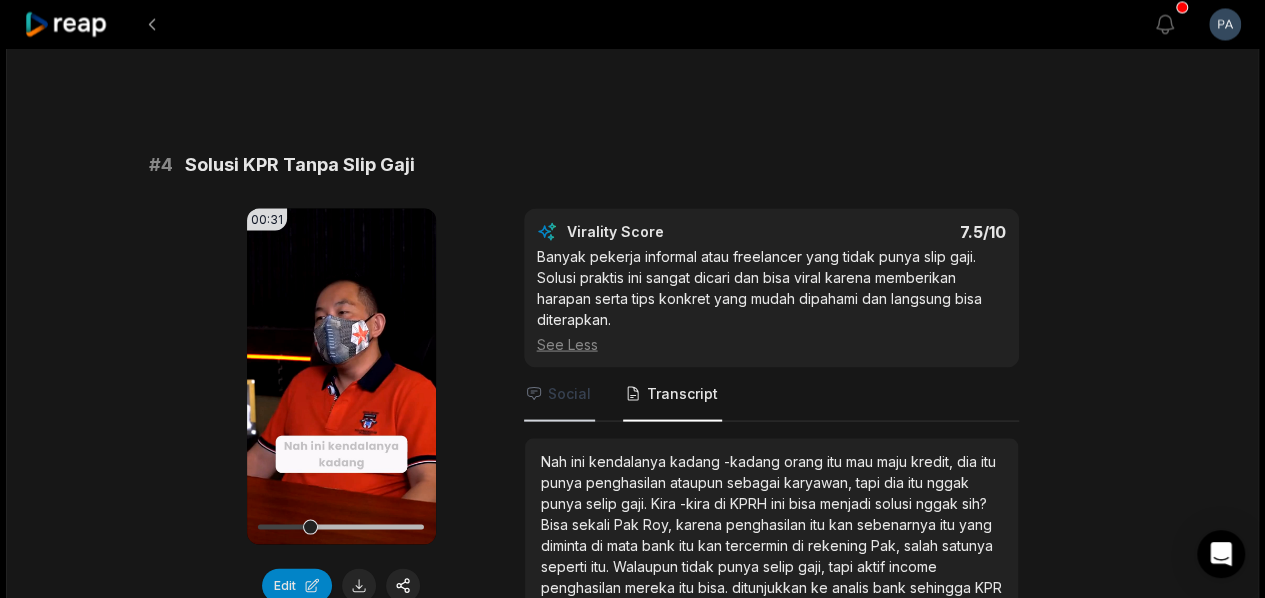 click on "Social" at bounding box center [569, 393] 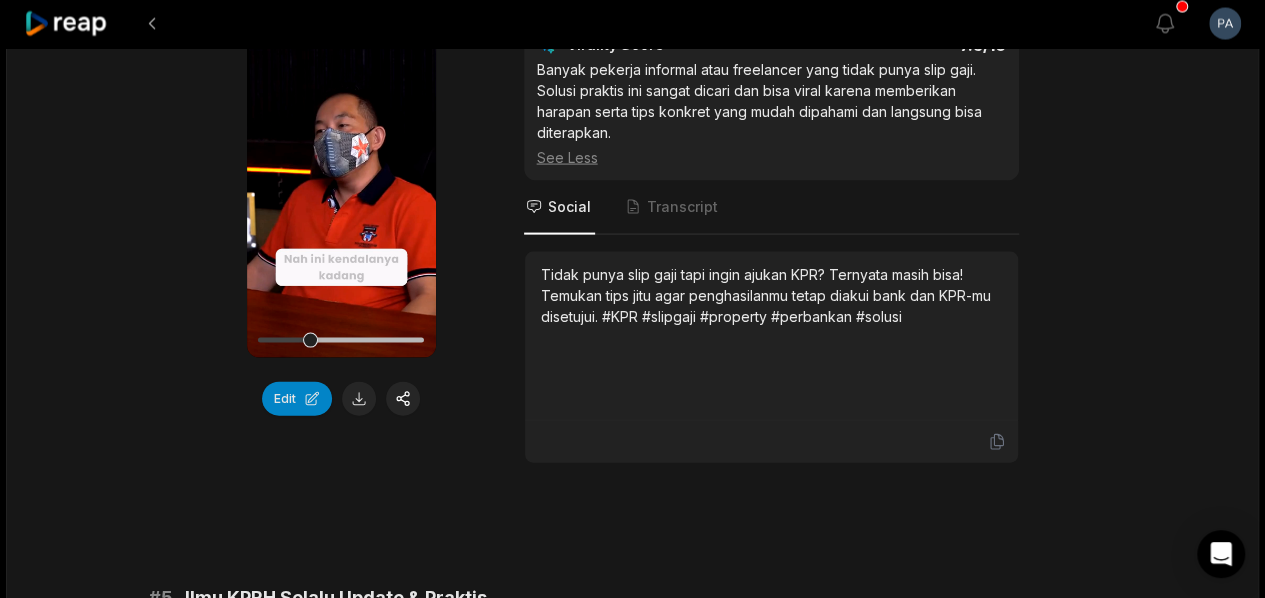 scroll, scrollTop: 2122, scrollLeft: 0, axis: vertical 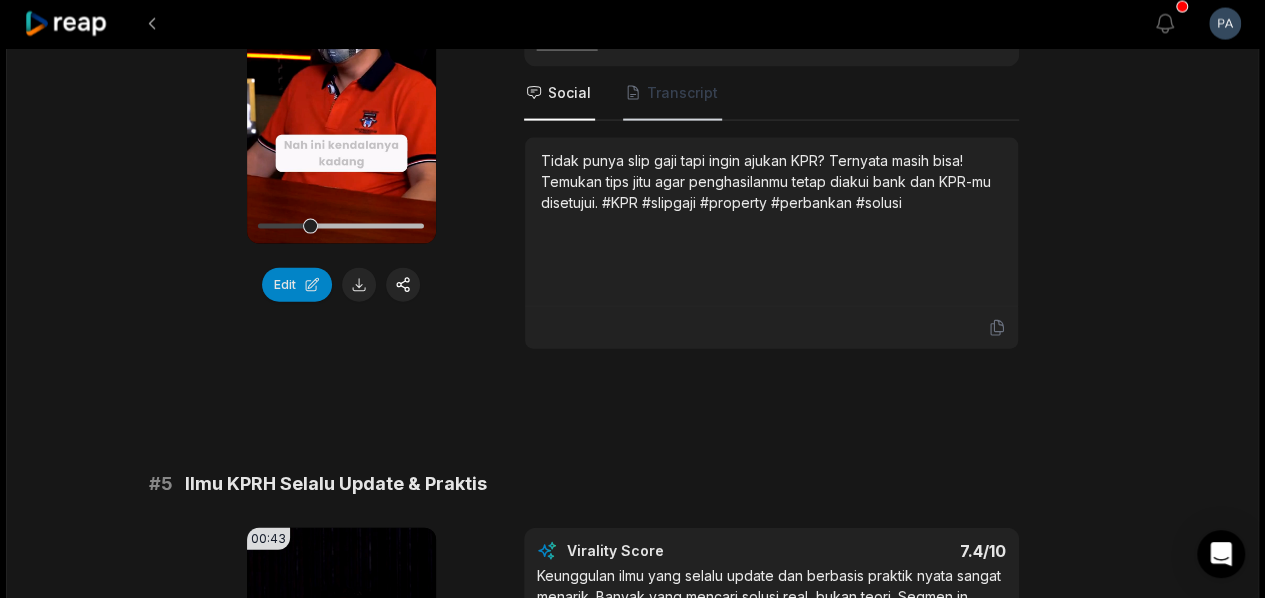 click on "Transcript" at bounding box center [682, 93] 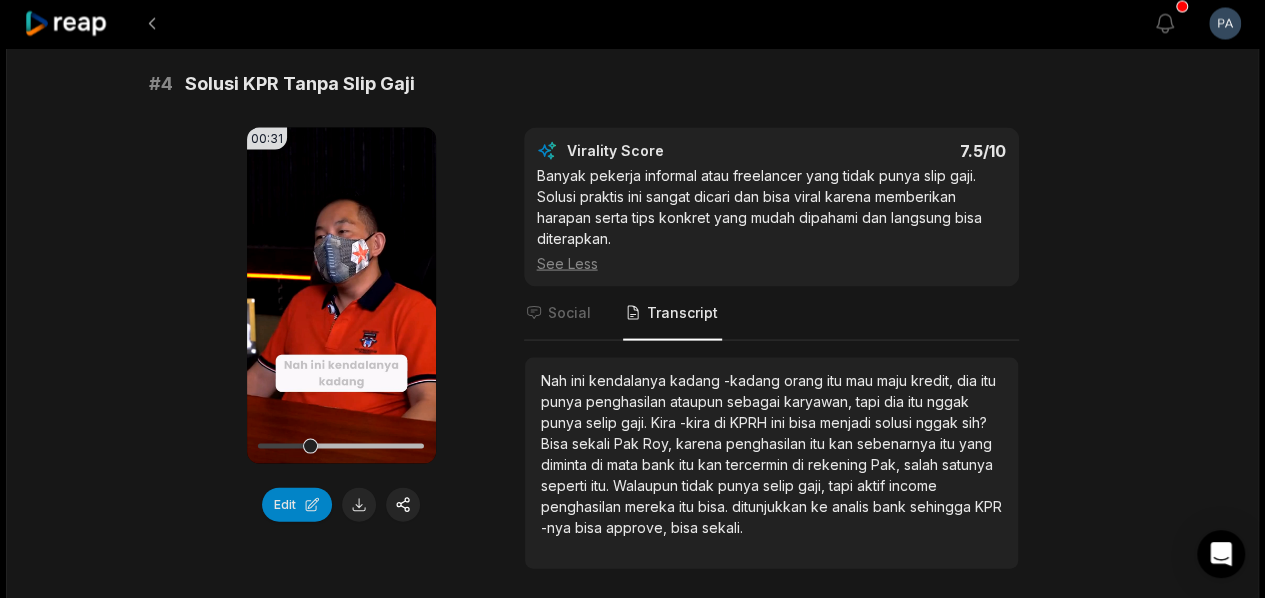 scroll, scrollTop: 2122, scrollLeft: 0, axis: vertical 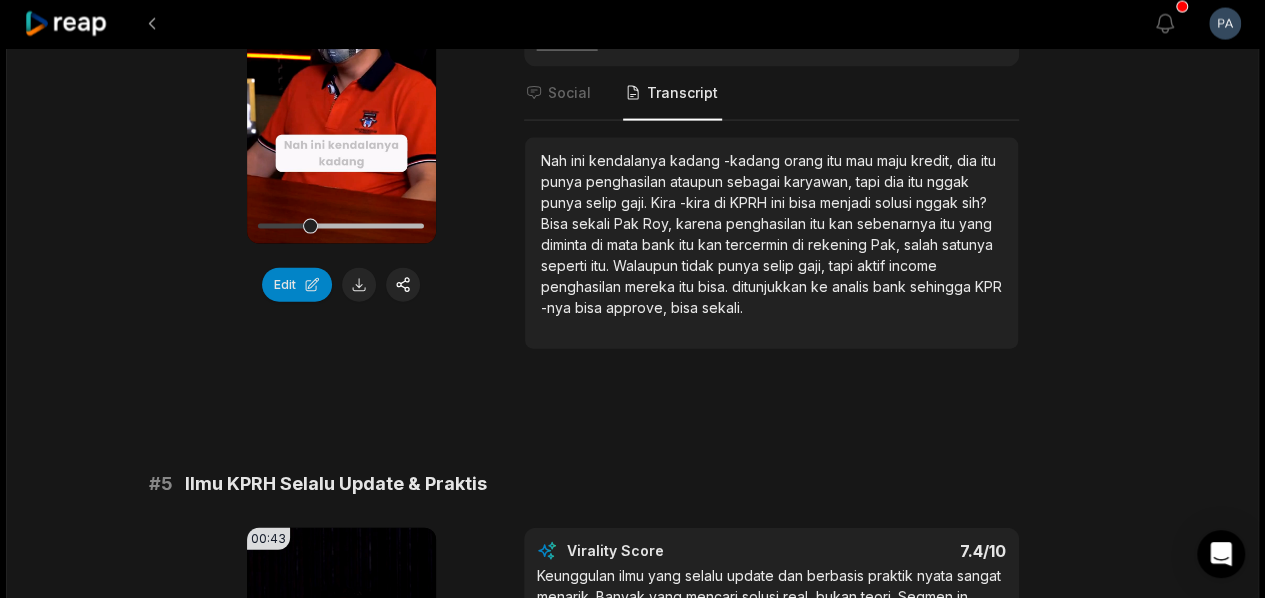 click on "KPRH" at bounding box center (750, 202) 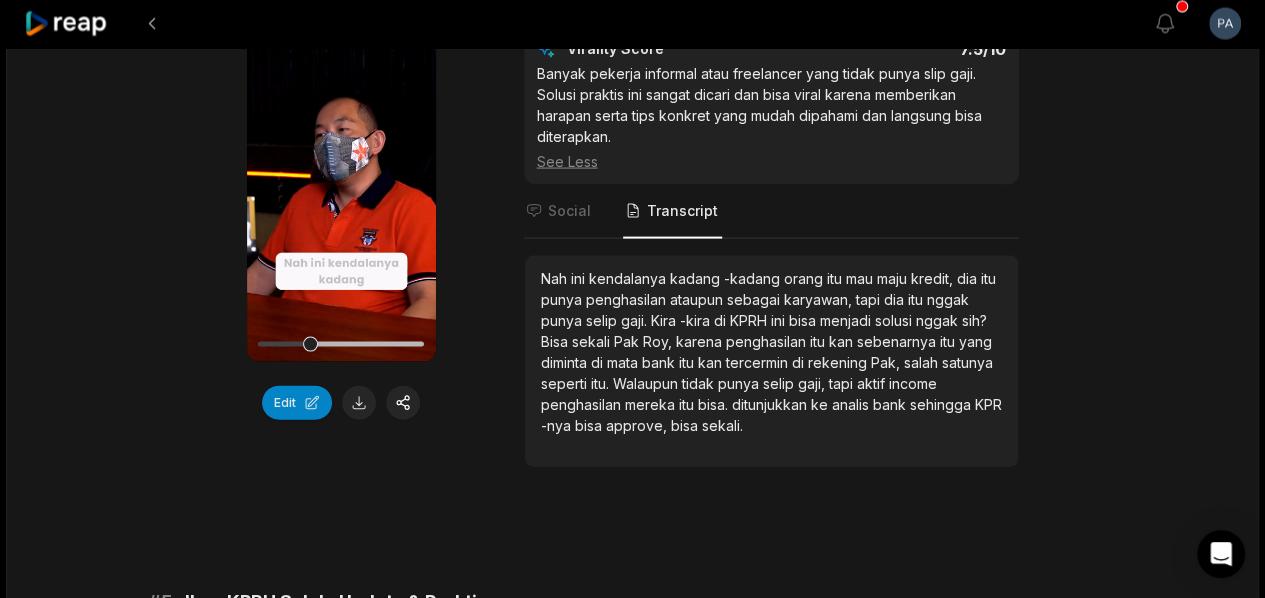 scroll, scrollTop: 2045, scrollLeft: 0, axis: vertical 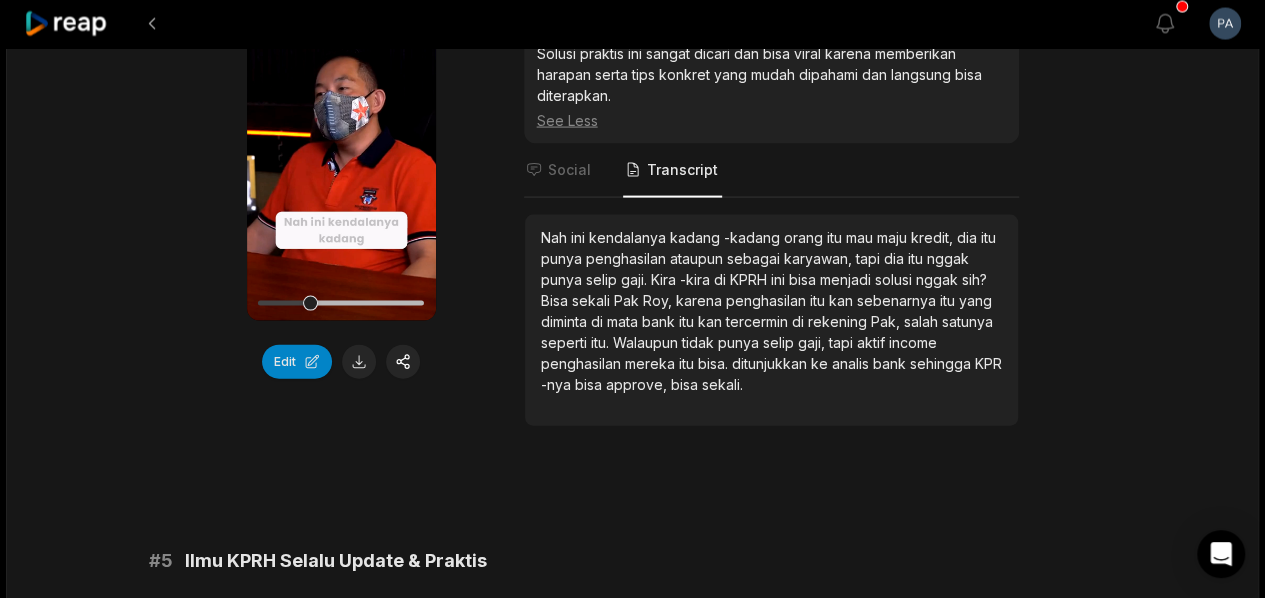 click on "KPRH" at bounding box center (750, 279) 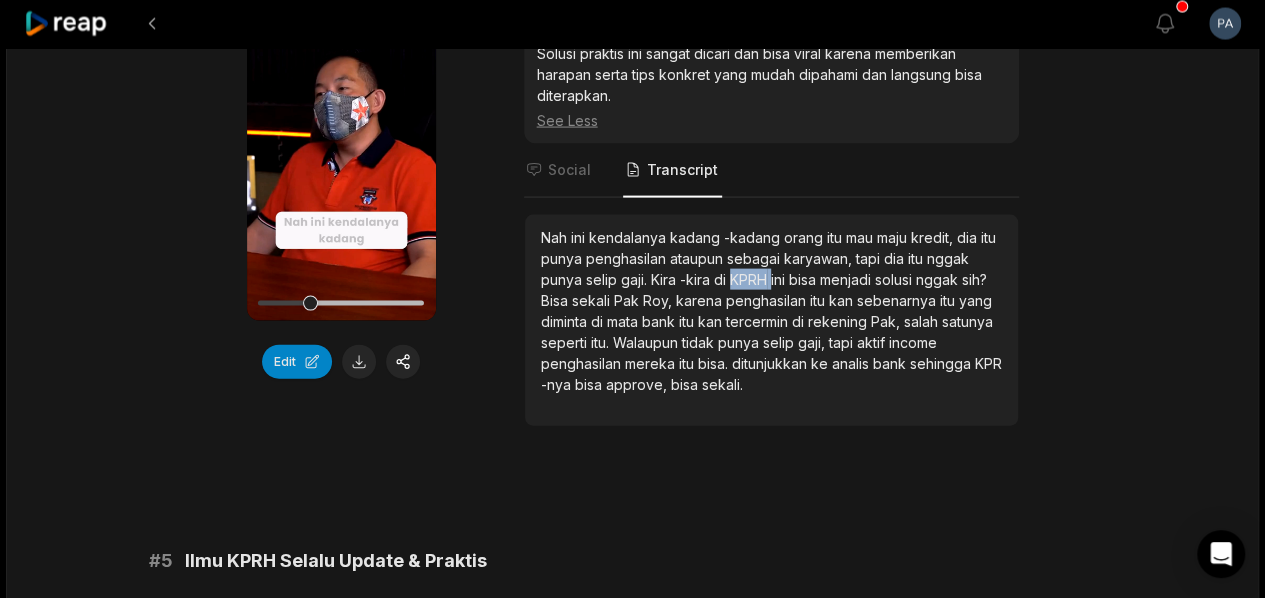 click on "KPRH" at bounding box center (750, 279) 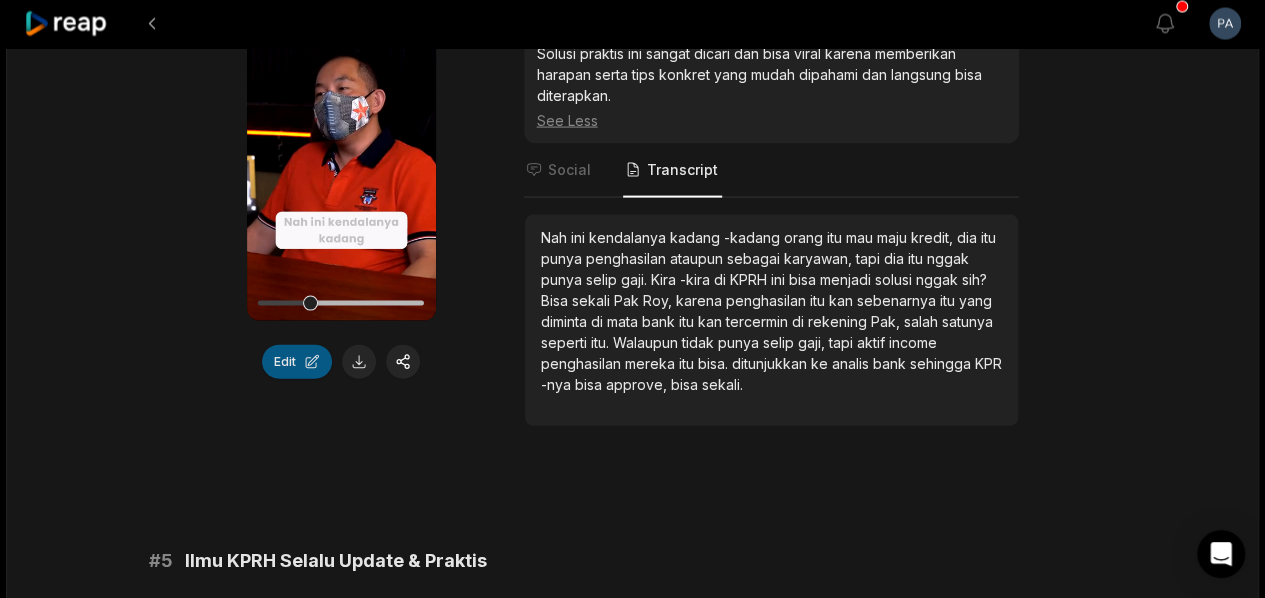 click on "Edit" at bounding box center [297, 362] 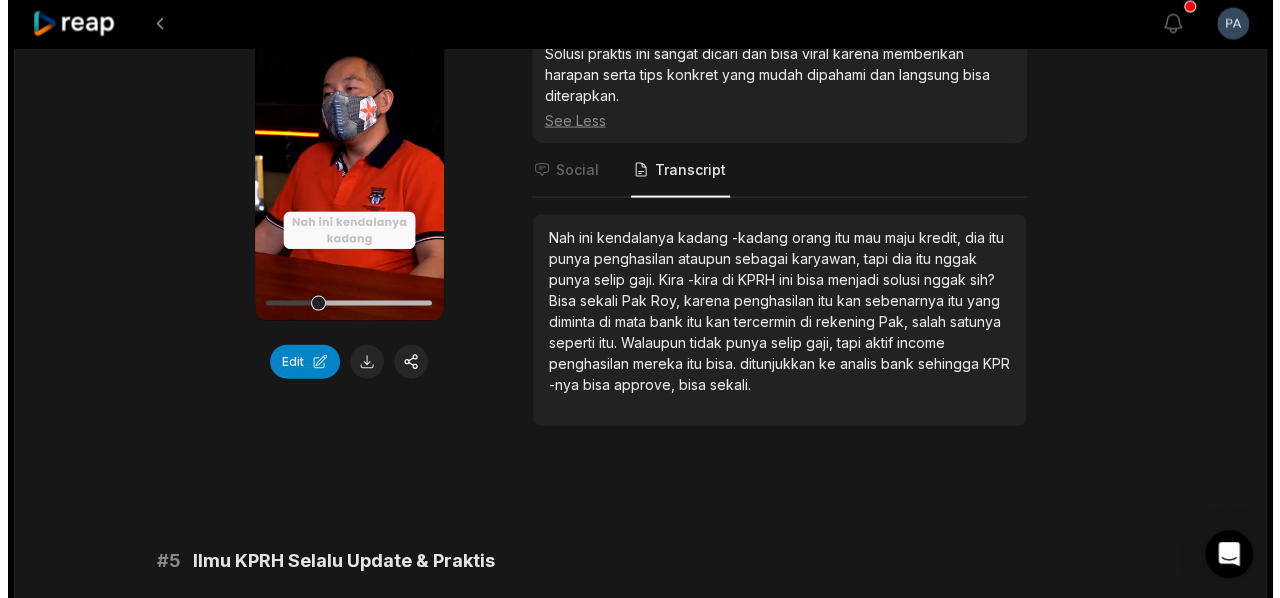 scroll, scrollTop: 0, scrollLeft: 0, axis: both 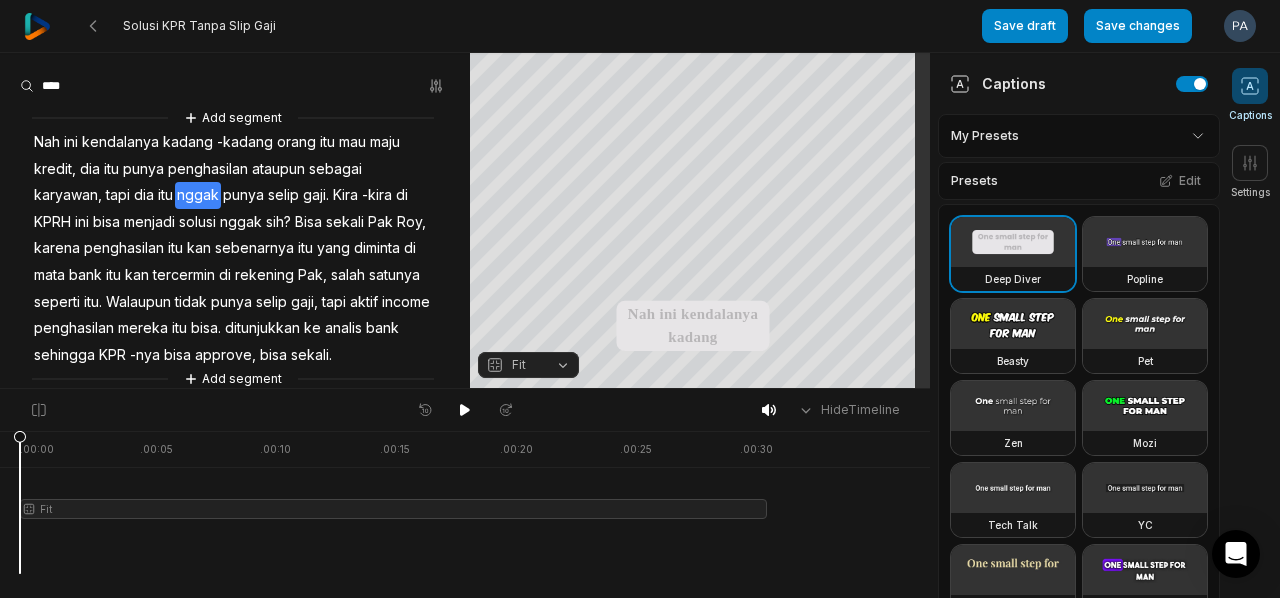 click on "nggak" at bounding box center [198, 195] 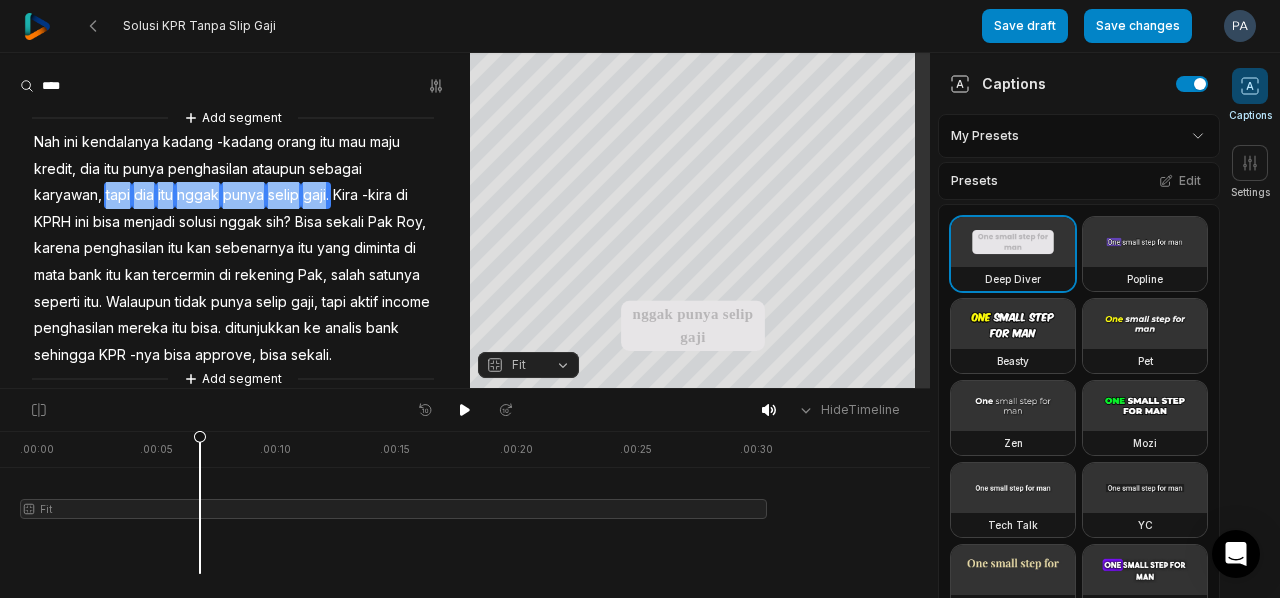 click on "nggak" at bounding box center (198, 195) 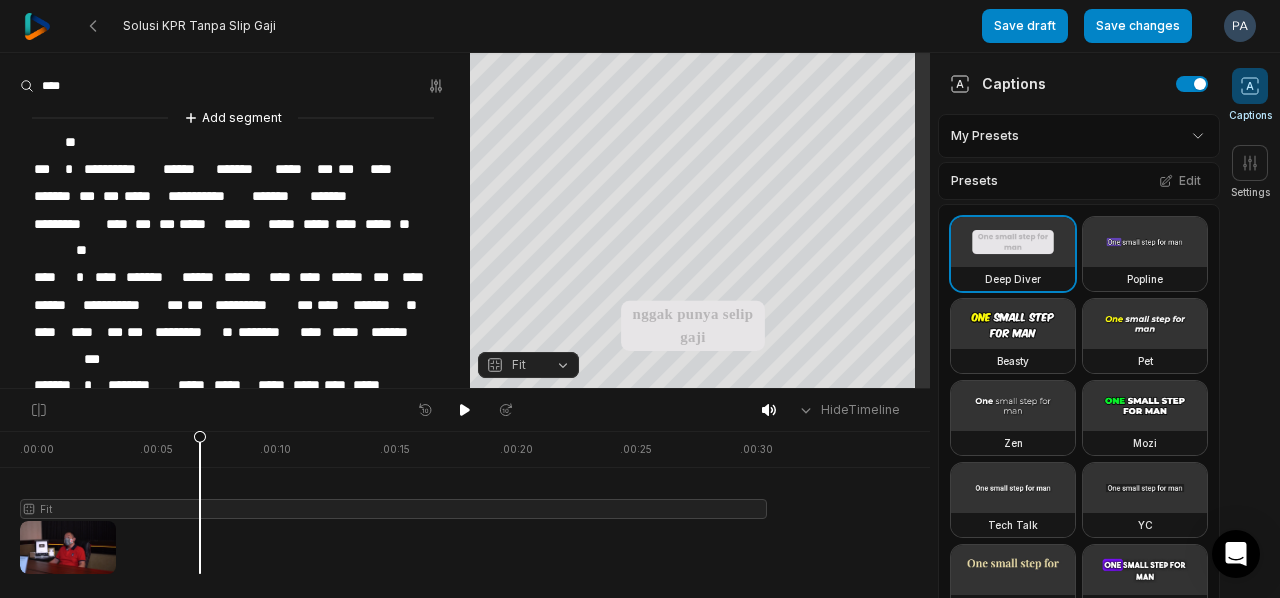 type 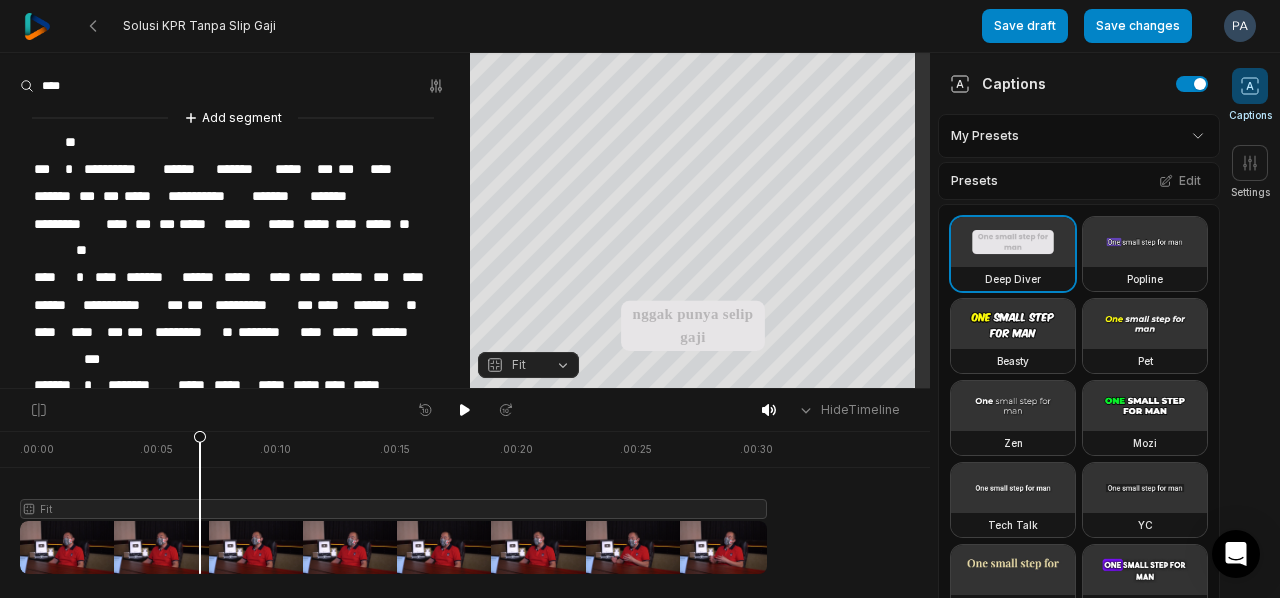 click on "****" at bounding box center [53, 277] 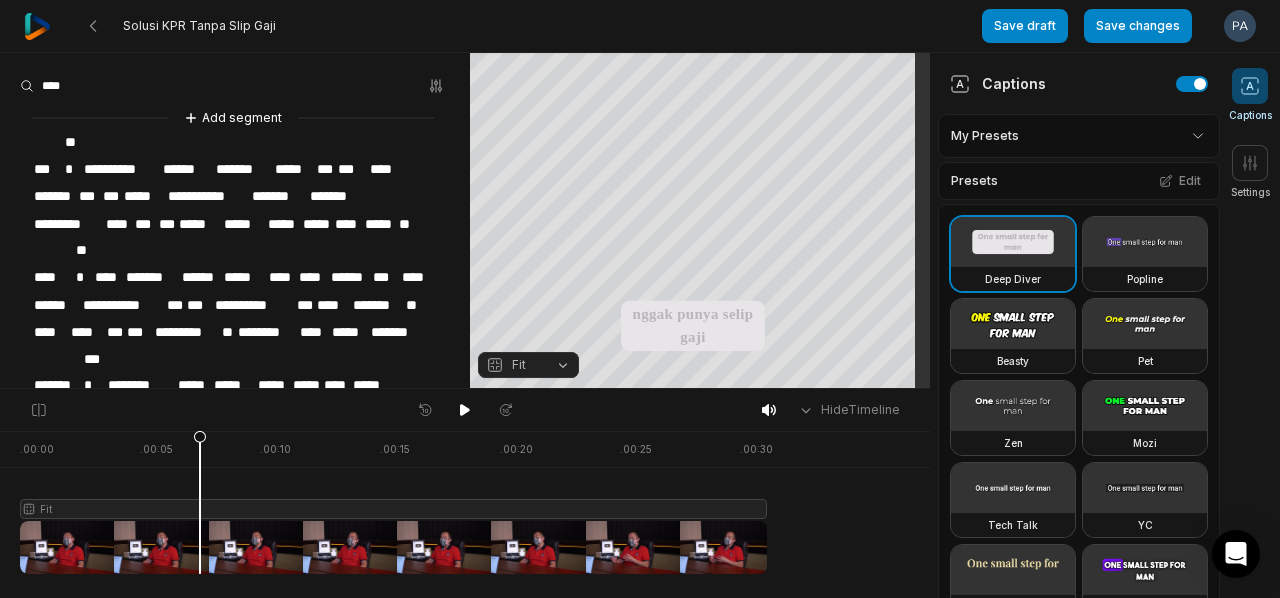 type 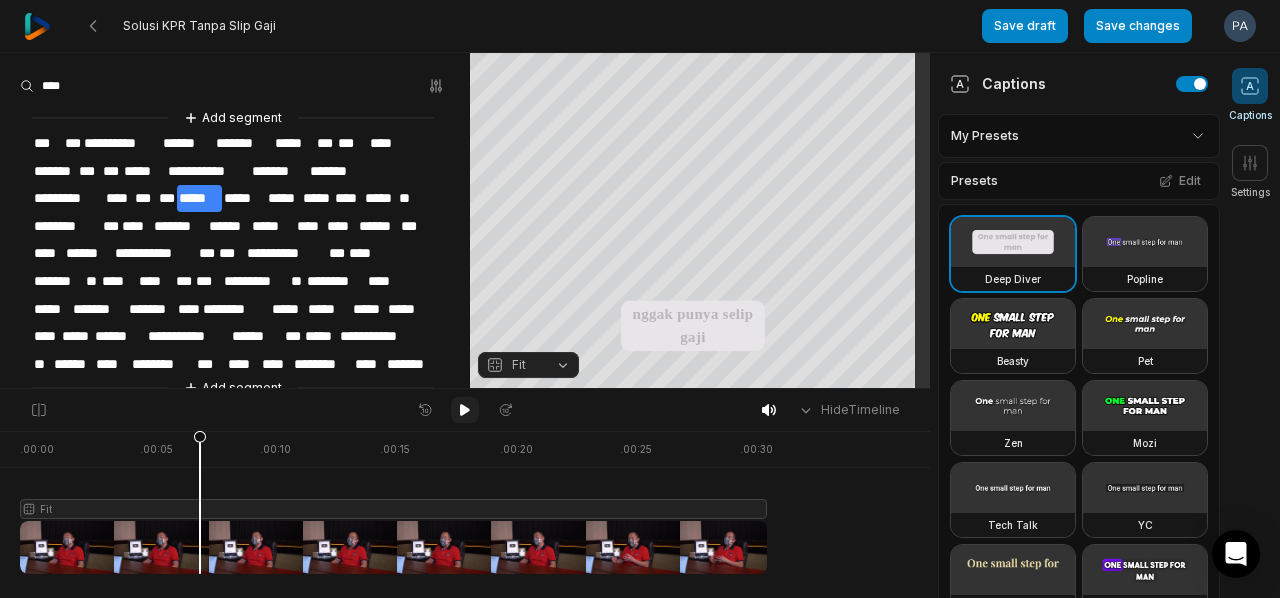 click 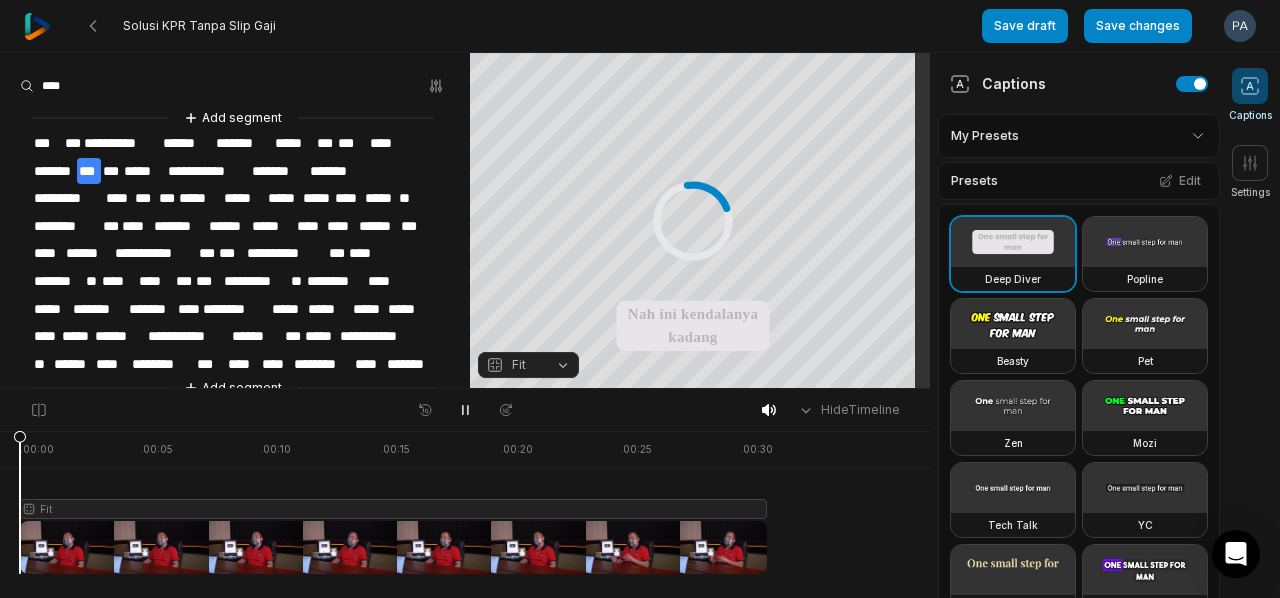 drag, startPoint x: 248, startPoint y: 432, endPoint x: 0, endPoint y: 471, distance: 251.0478 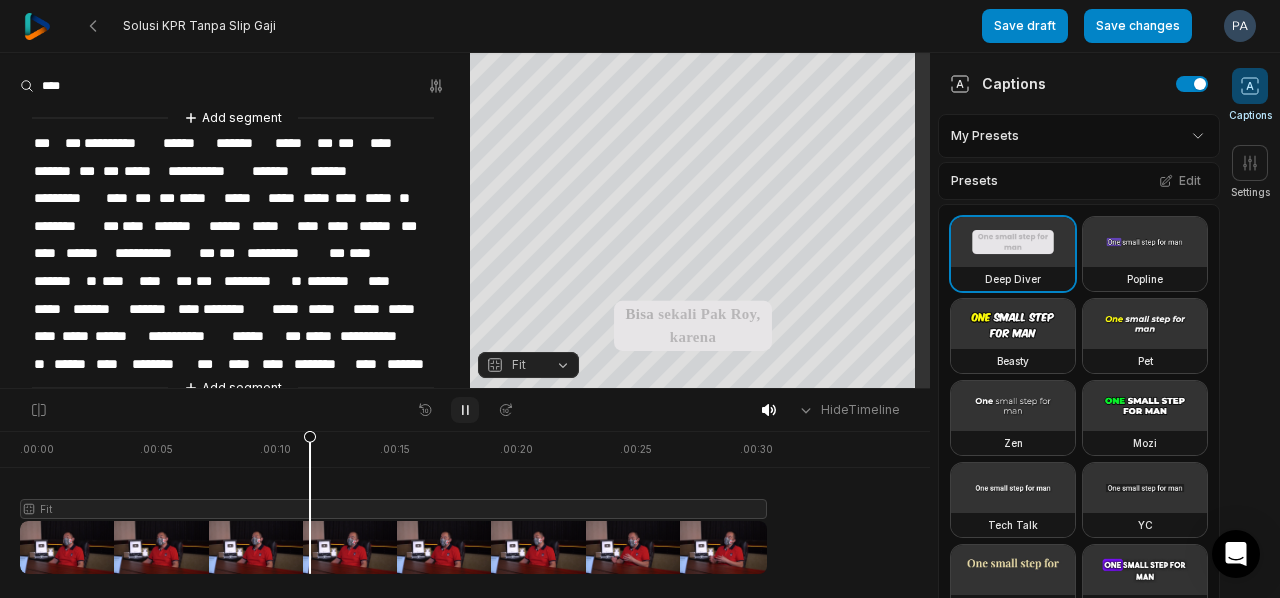 click 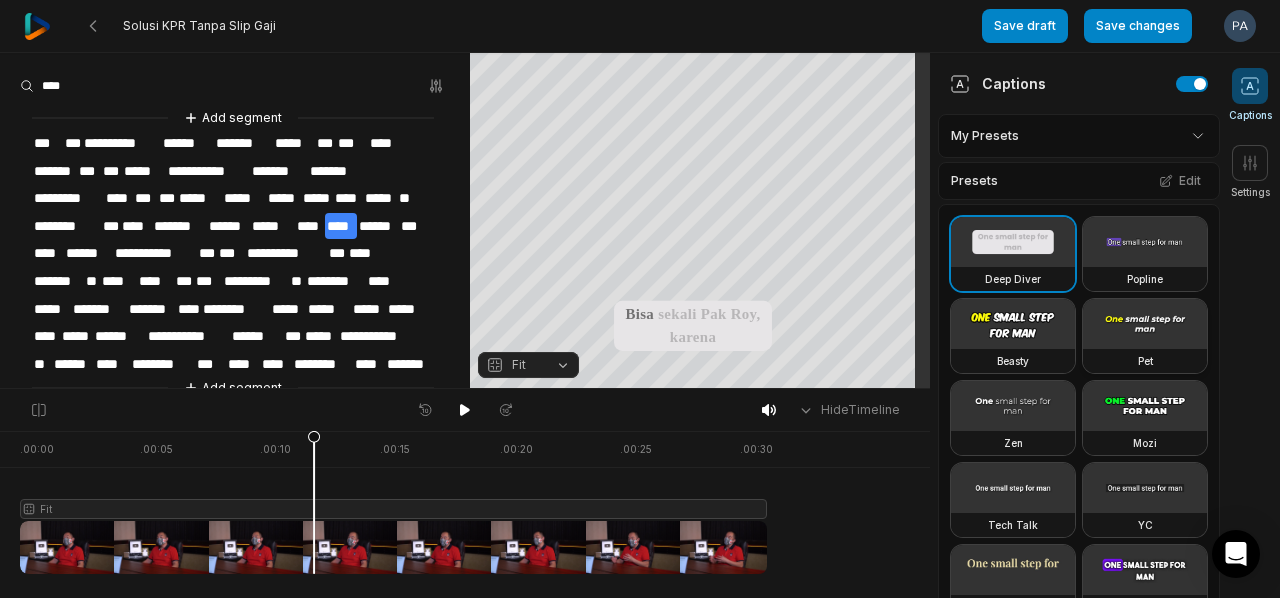click at bounding box center (1145, 324) 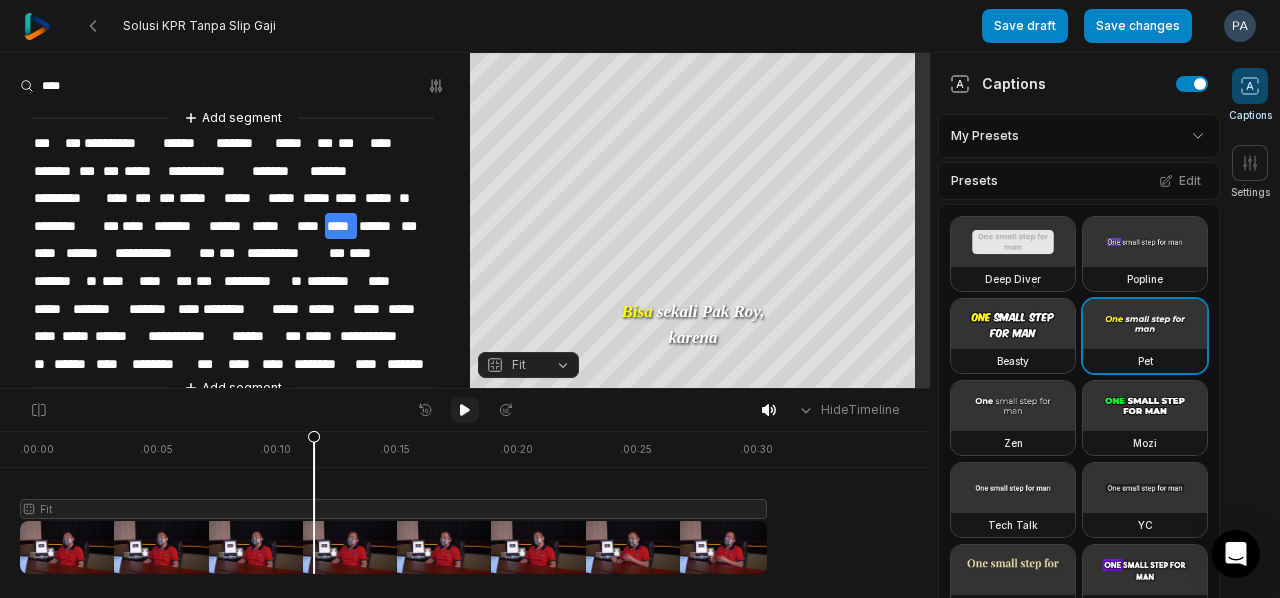 click 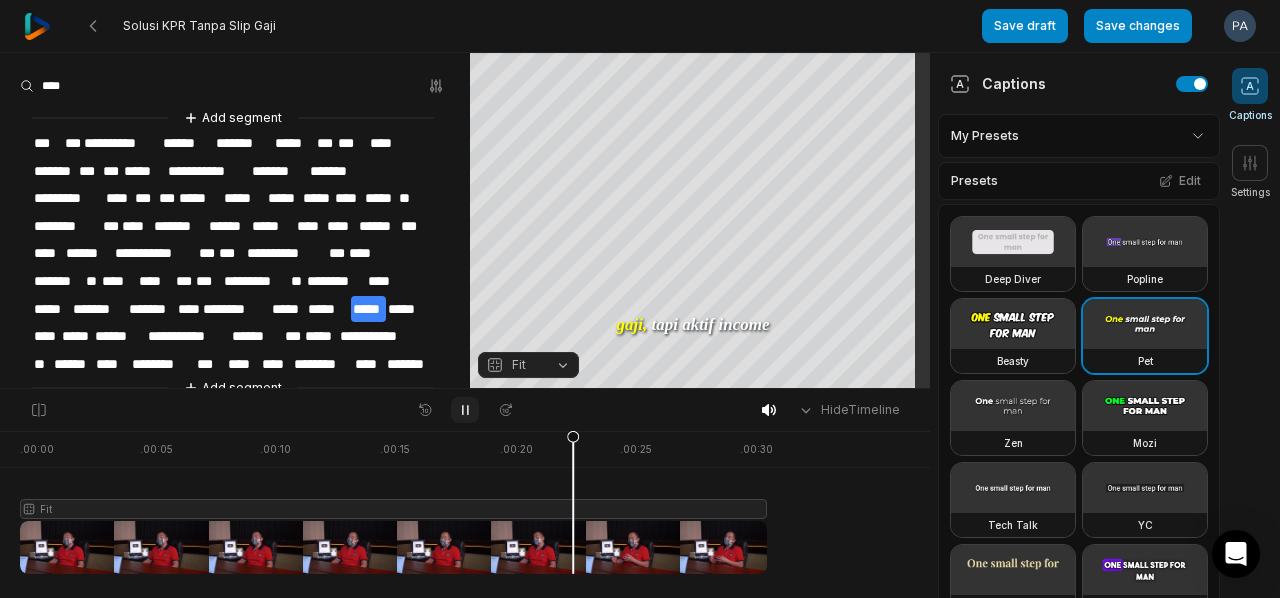 click 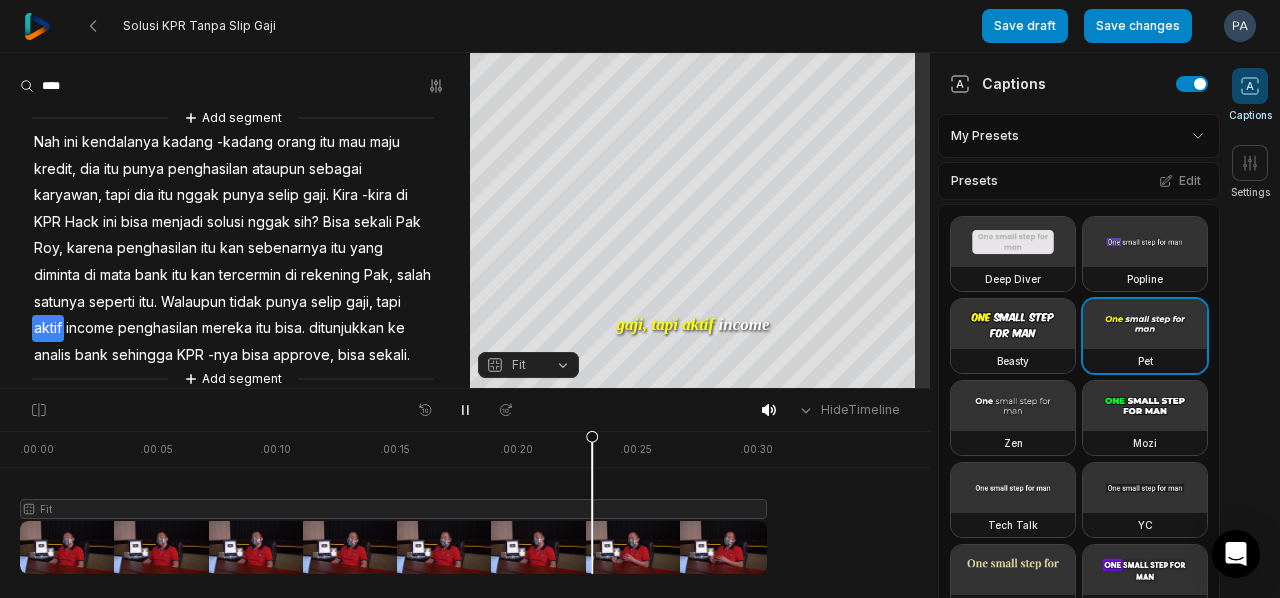 scroll, scrollTop: 0, scrollLeft: 0, axis: both 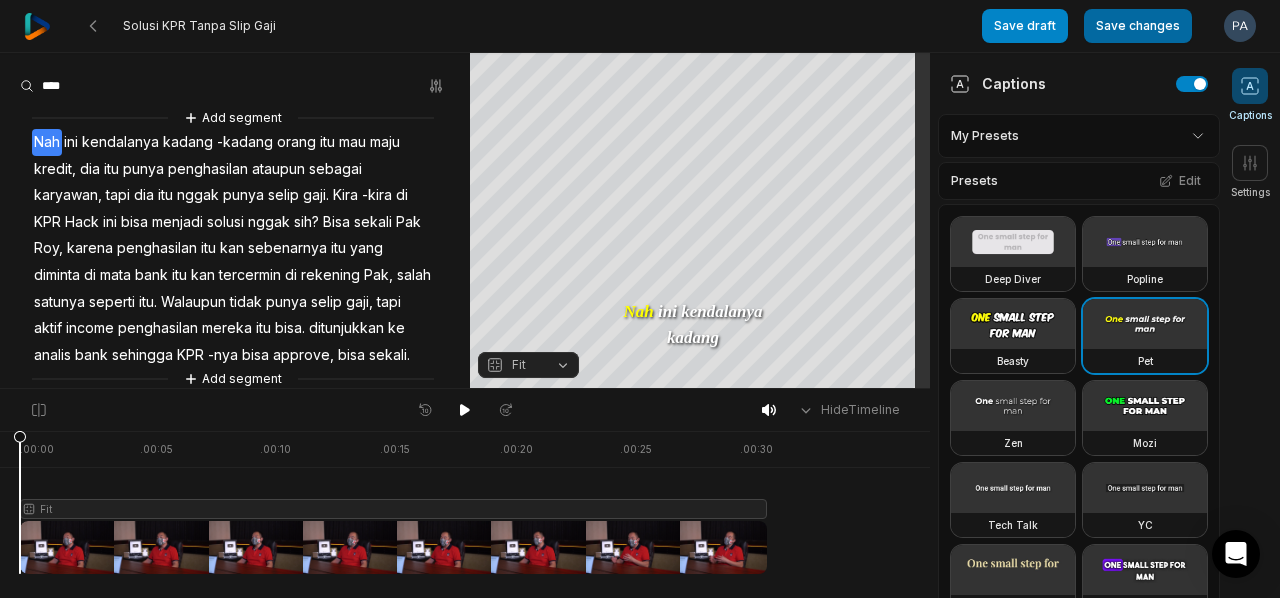 click on "Save changes" at bounding box center [1138, 26] 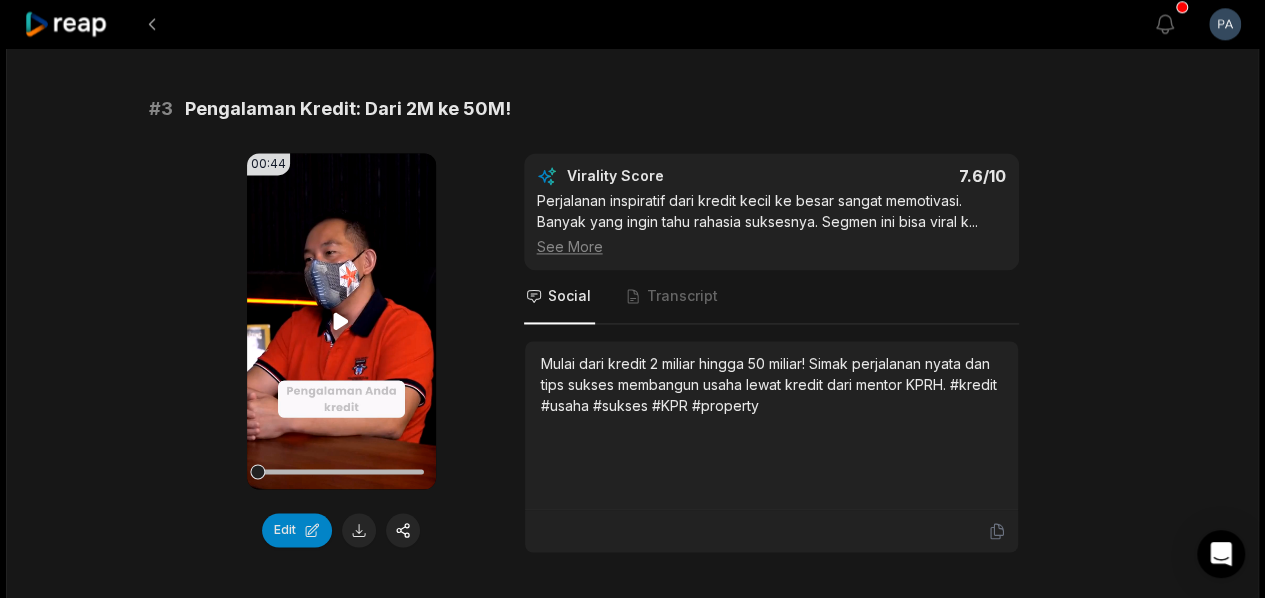 scroll, scrollTop: 1300, scrollLeft: 0, axis: vertical 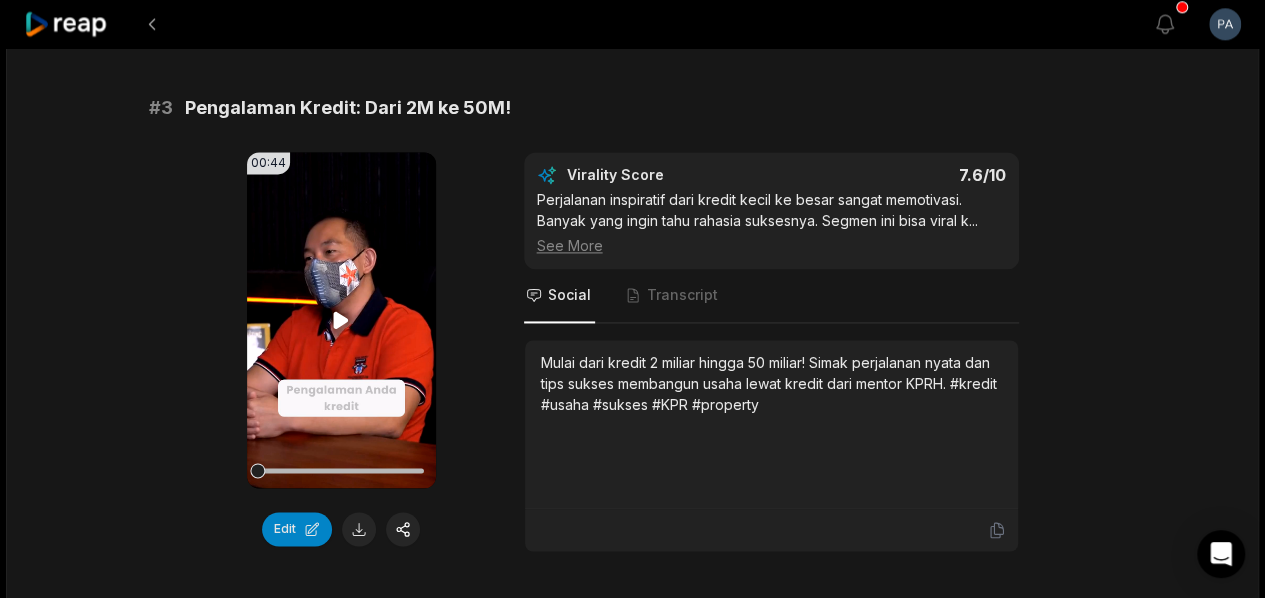 click 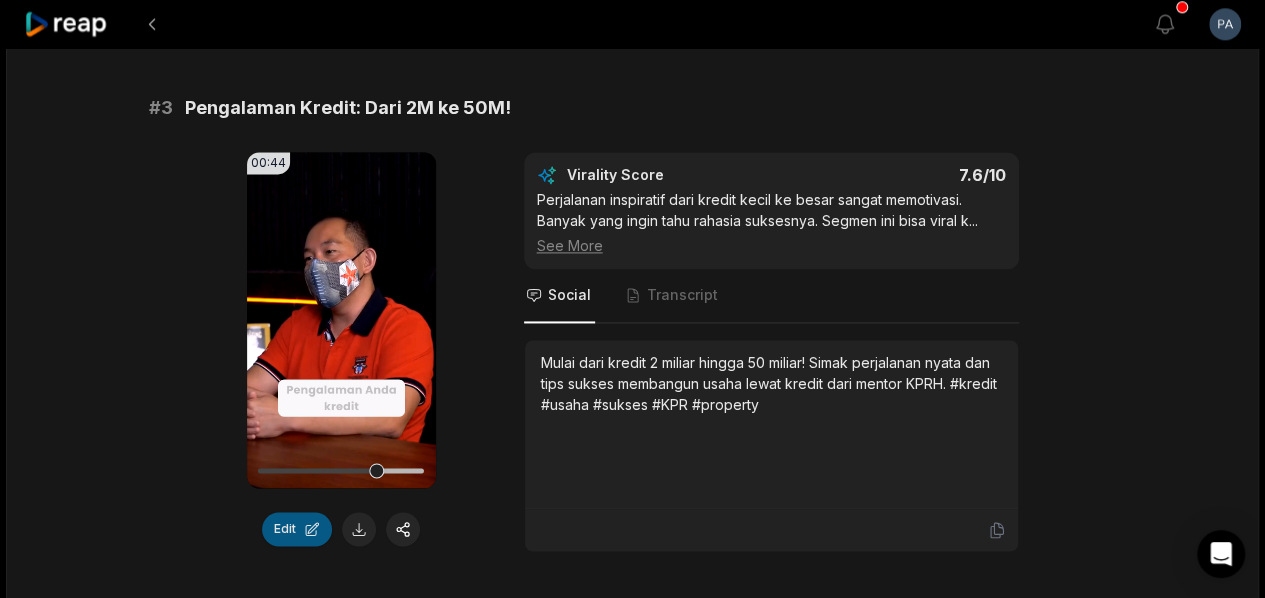 click on "Edit" at bounding box center (297, 529) 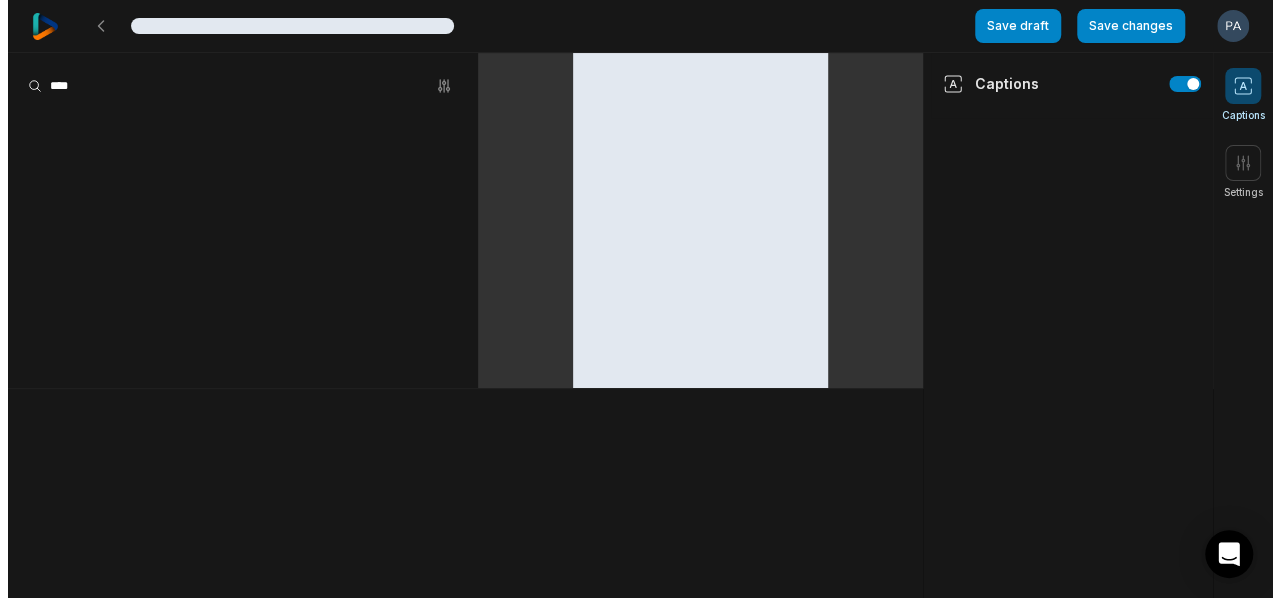 scroll, scrollTop: 0, scrollLeft: 0, axis: both 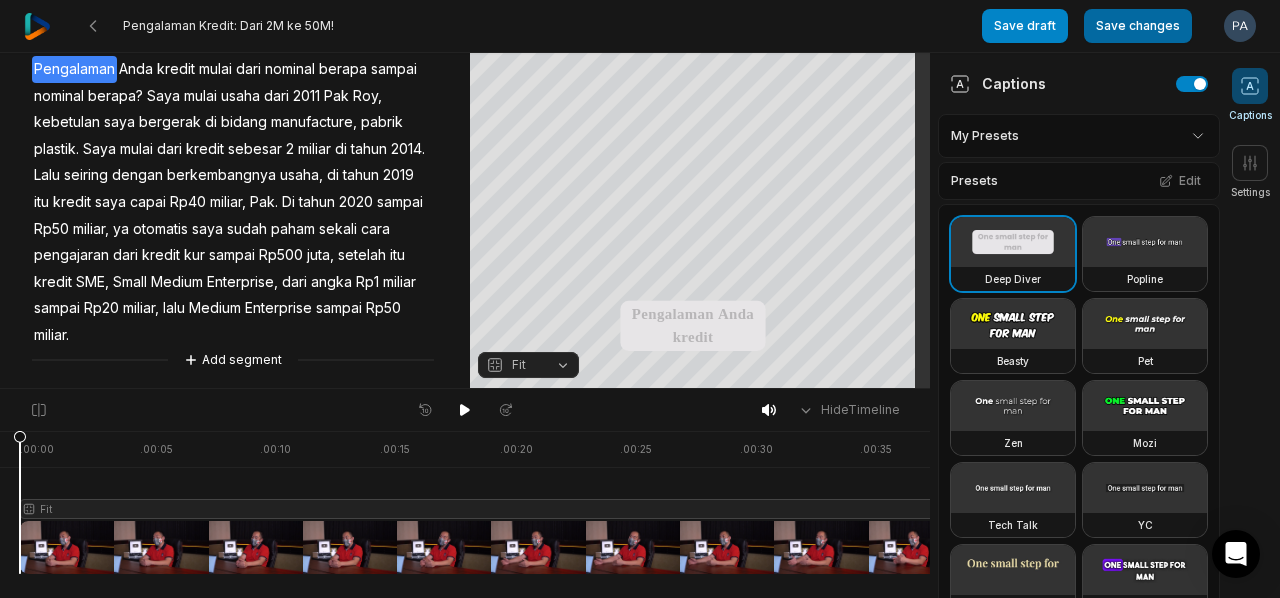 click on "Save changes" at bounding box center [1138, 26] 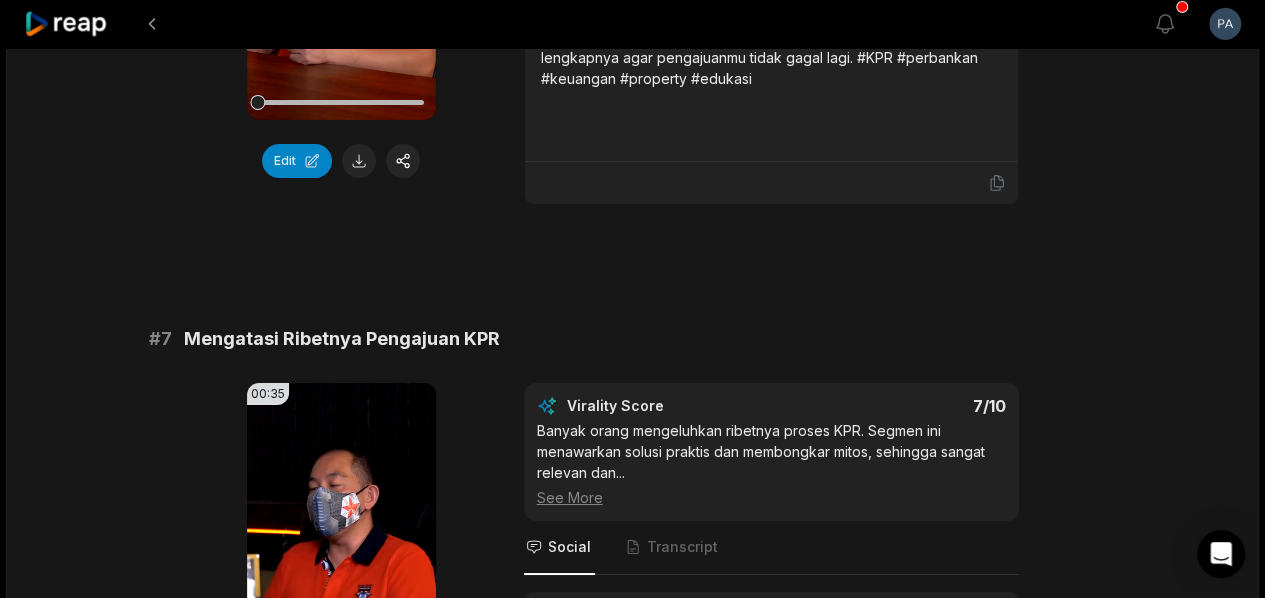 scroll, scrollTop: 3600, scrollLeft: 0, axis: vertical 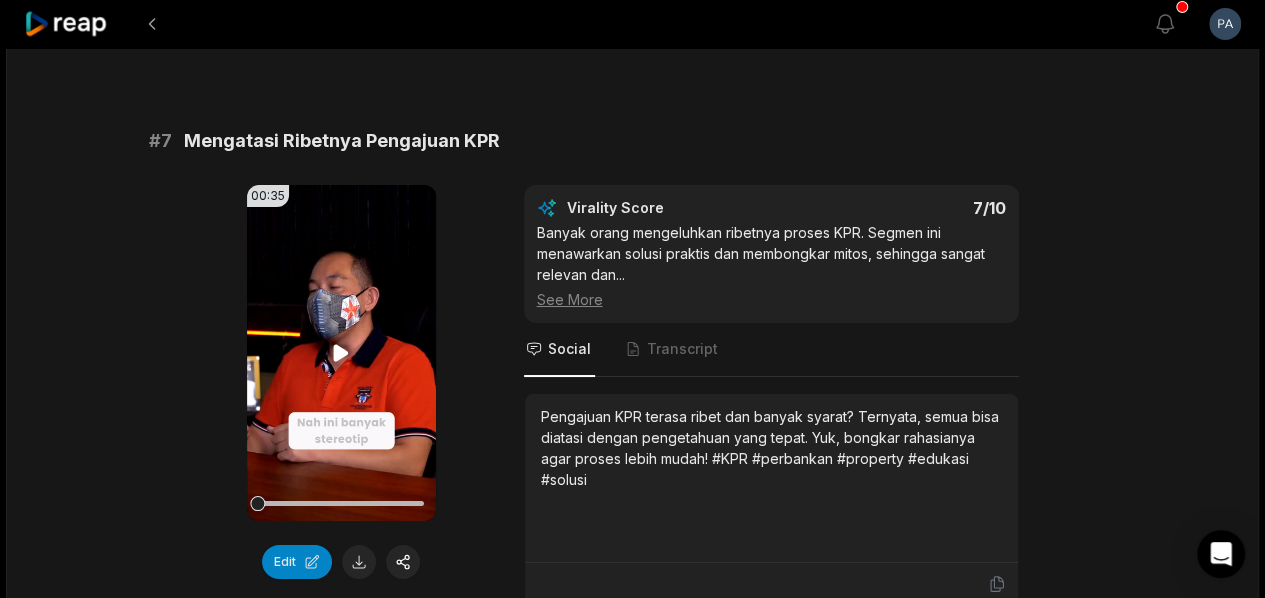 click 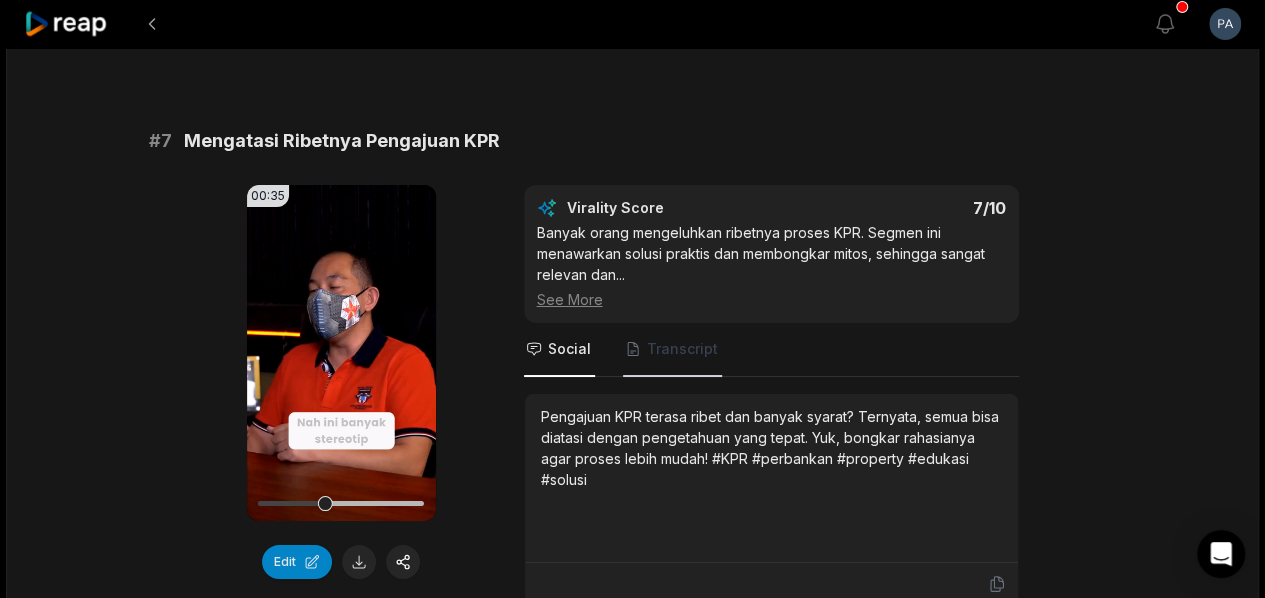 click on "Transcript" at bounding box center [682, 349] 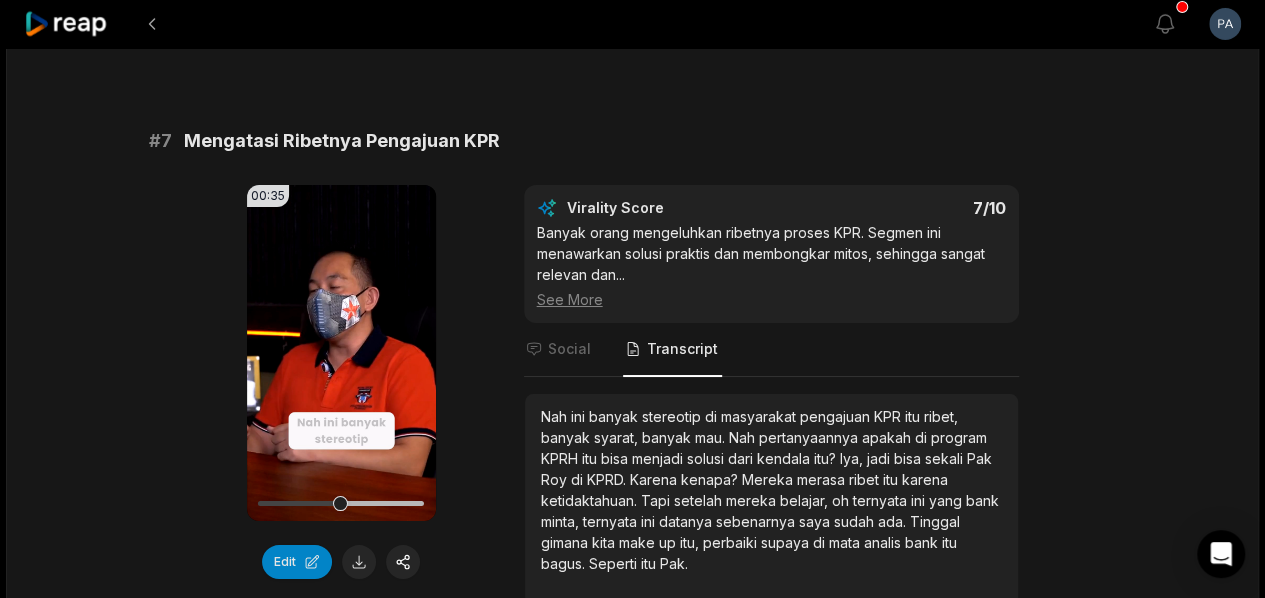 scroll, scrollTop: 3700, scrollLeft: 0, axis: vertical 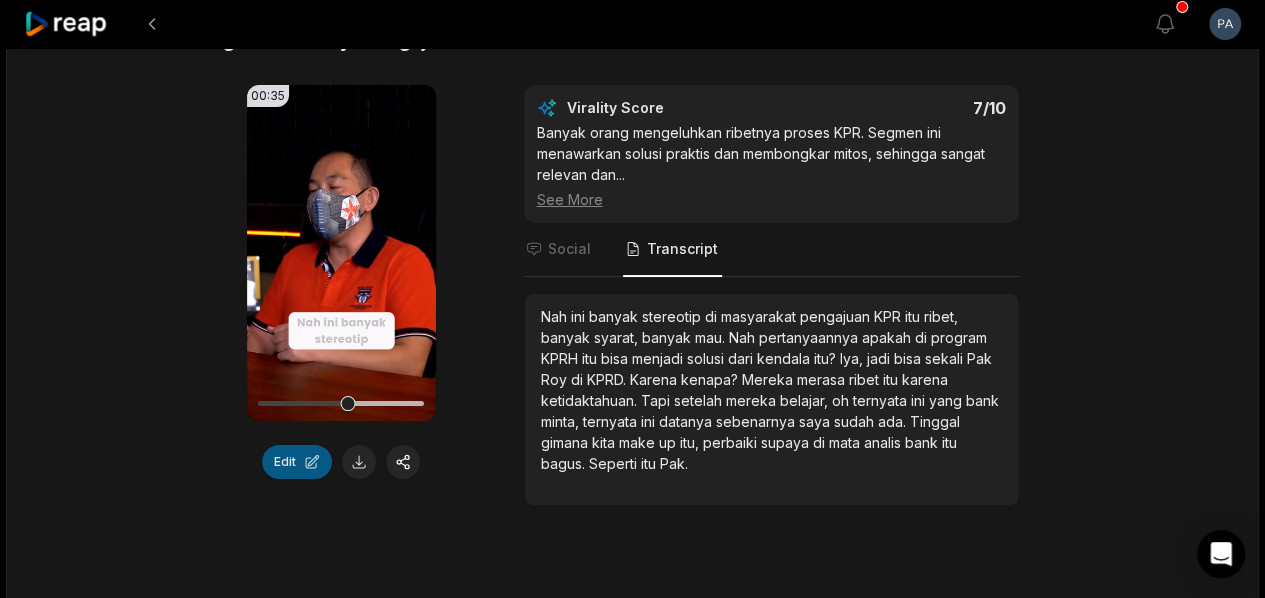 click on "Edit" at bounding box center (297, 462) 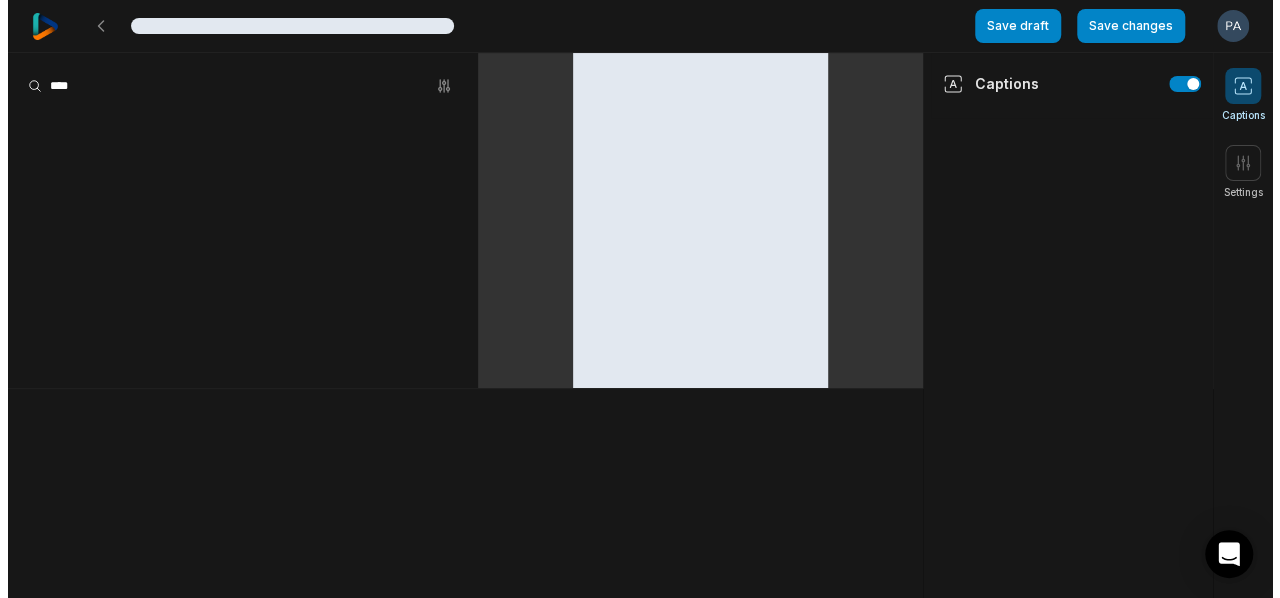 scroll, scrollTop: 0, scrollLeft: 0, axis: both 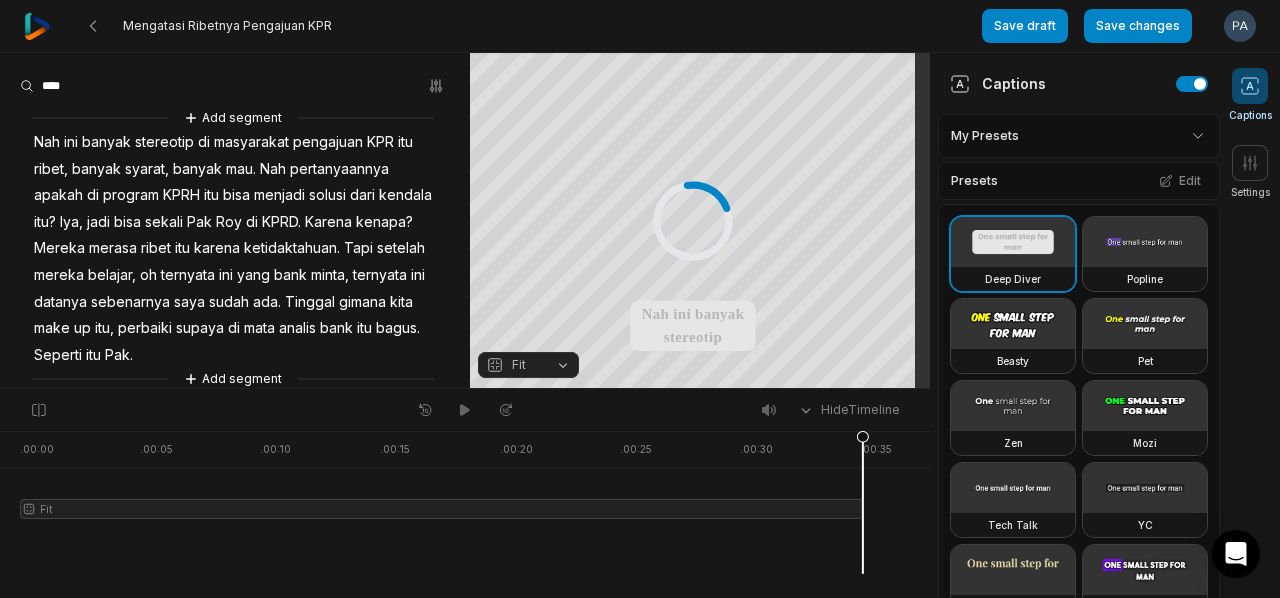 click on "KPRH" at bounding box center (181, 195) 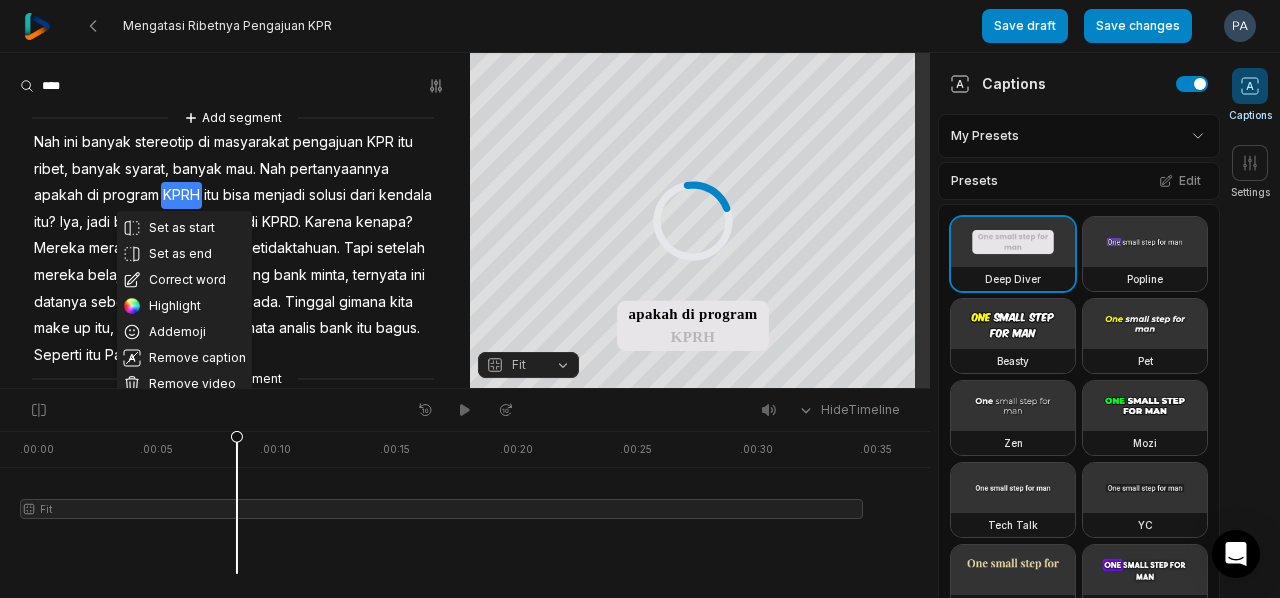 click on "KPRH" at bounding box center (181, 195) 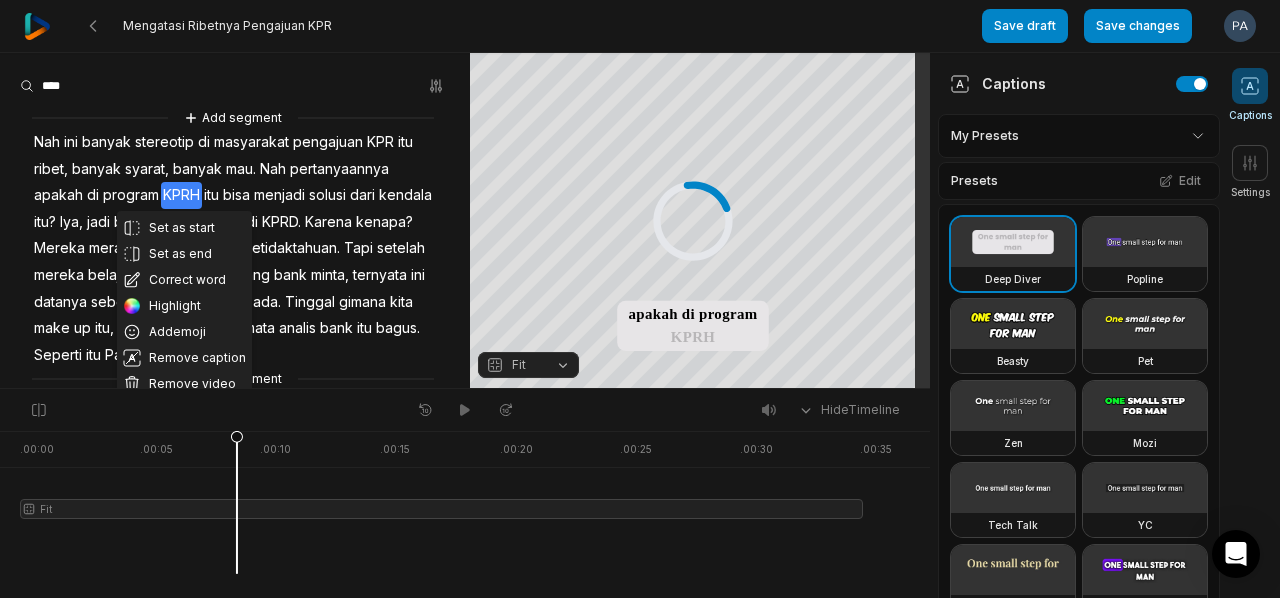click on "itu" at bounding box center [211, 195] 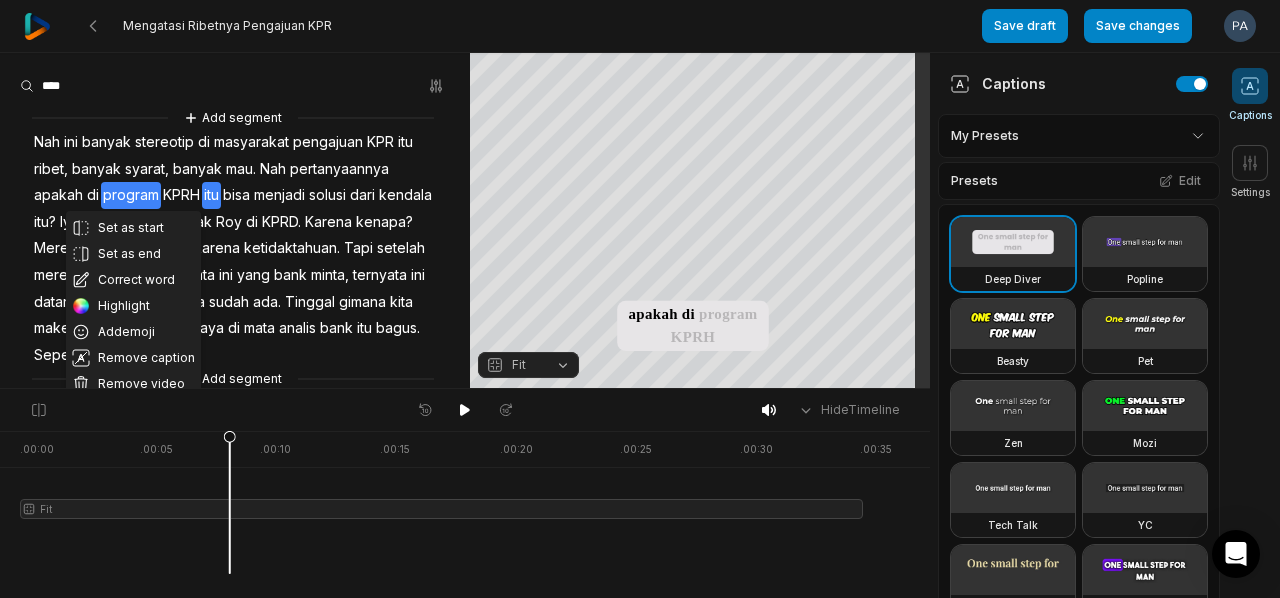 scroll, scrollTop: 0, scrollLeft: 0, axis: both 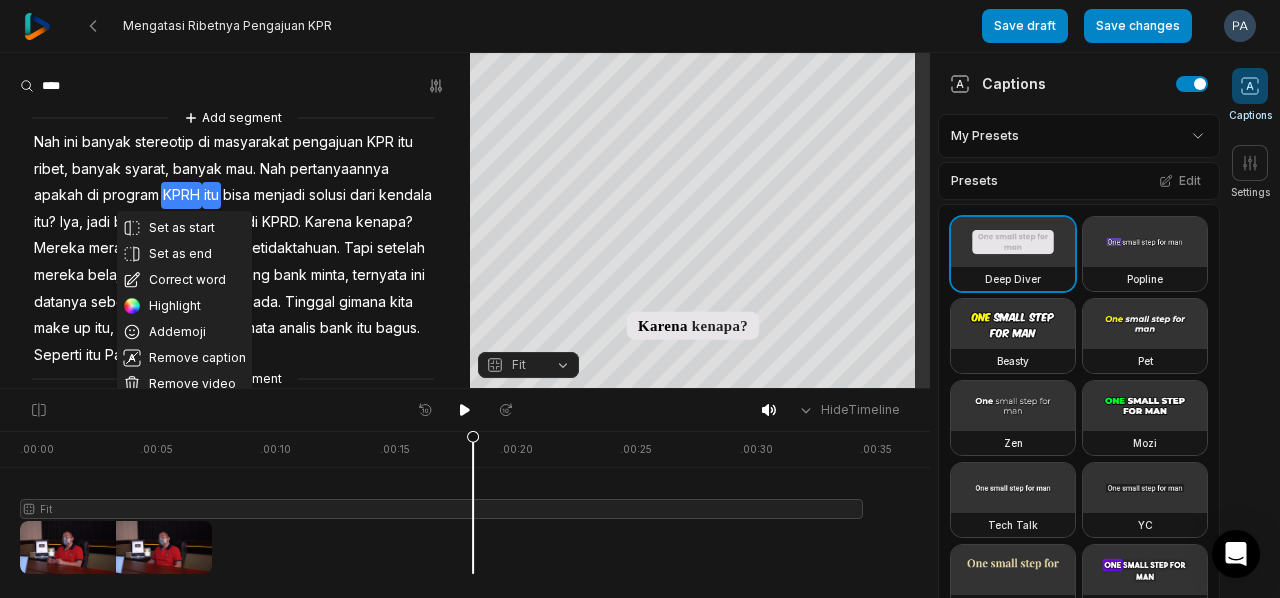 click at bounding box center [441, 502] 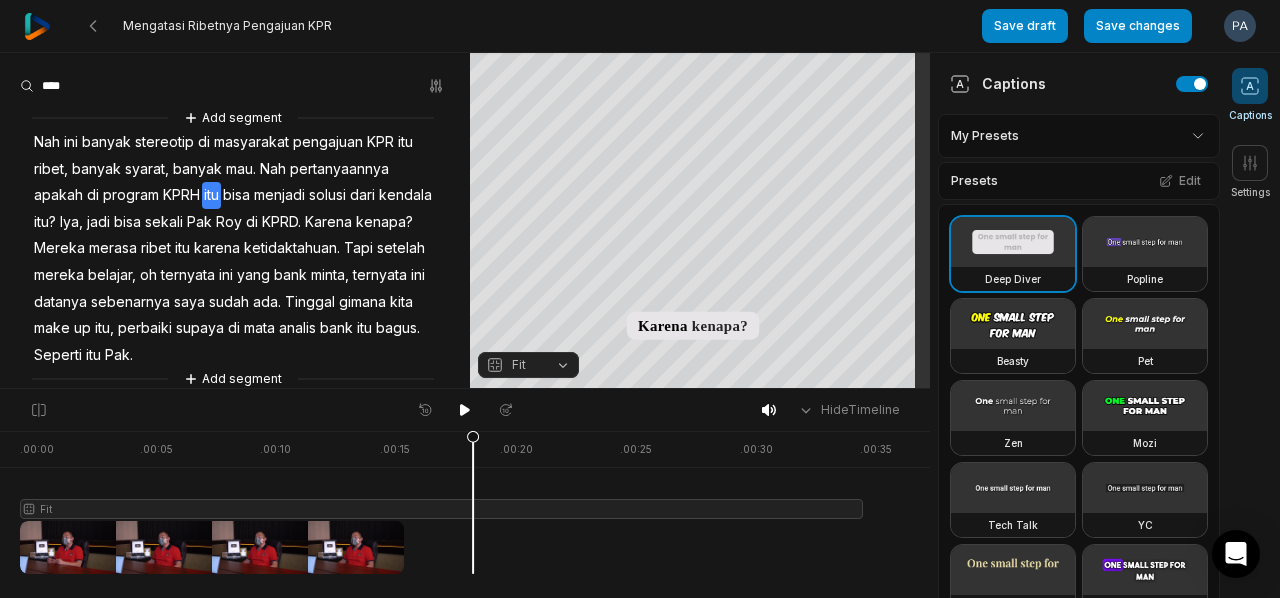 click on "menjadi" at bounding box center (279, 195) 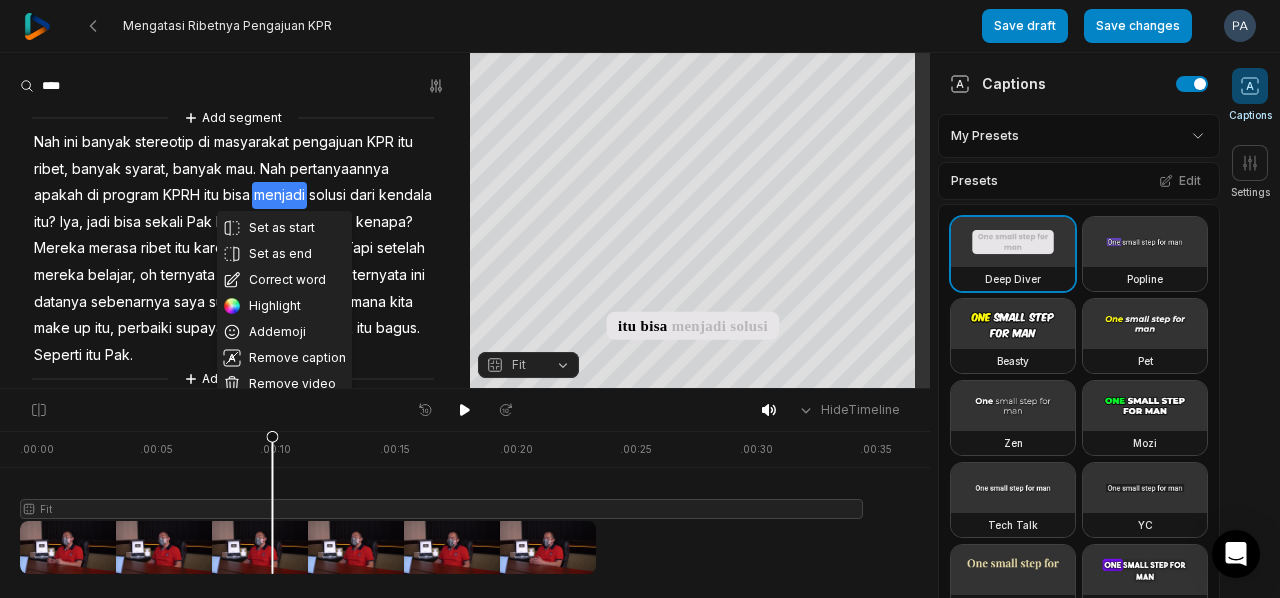 click on "dari" at bounding box center (362, 195) 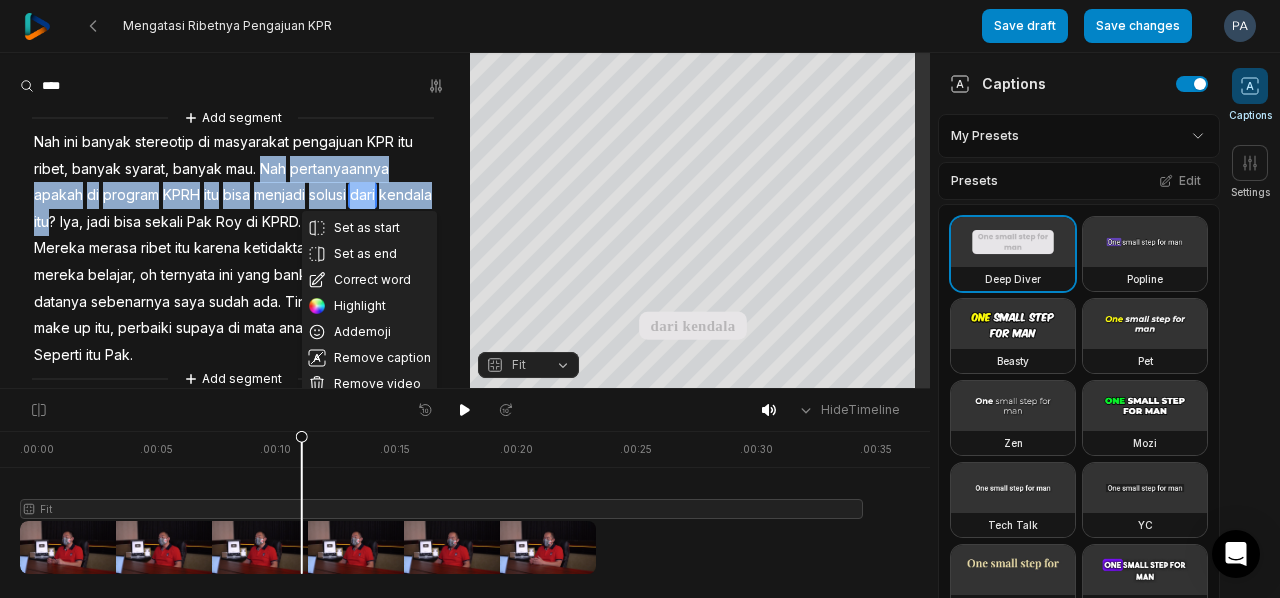 click on "dari" at bounding box center [362, 195] 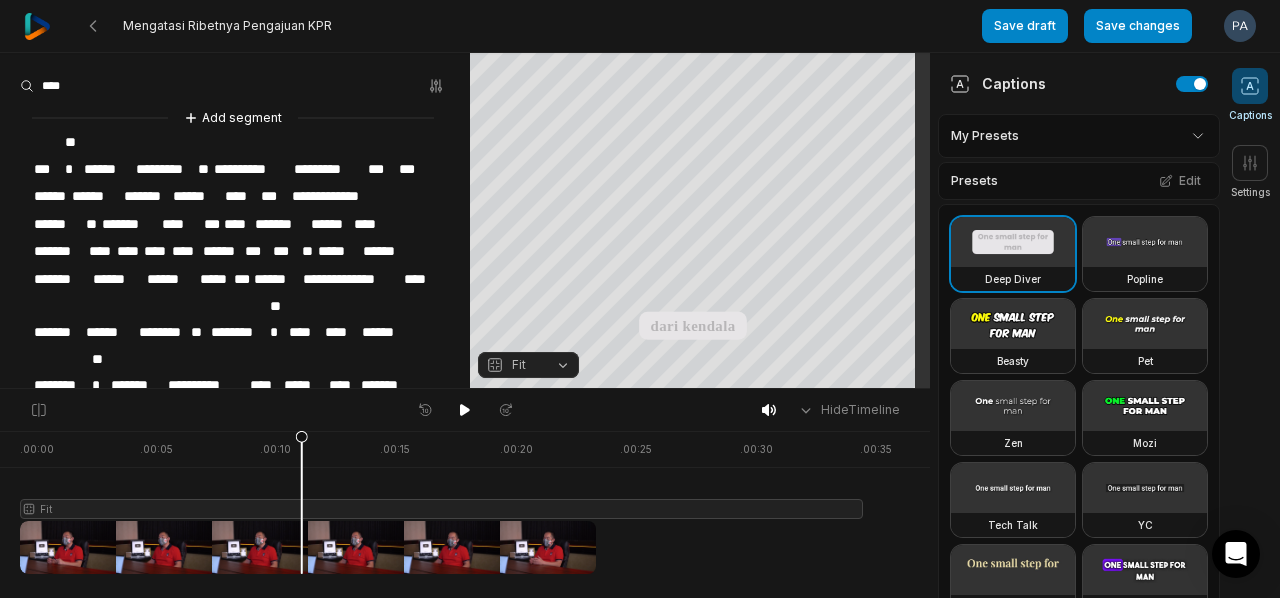 click on "****" at bounding box center [366, 224] 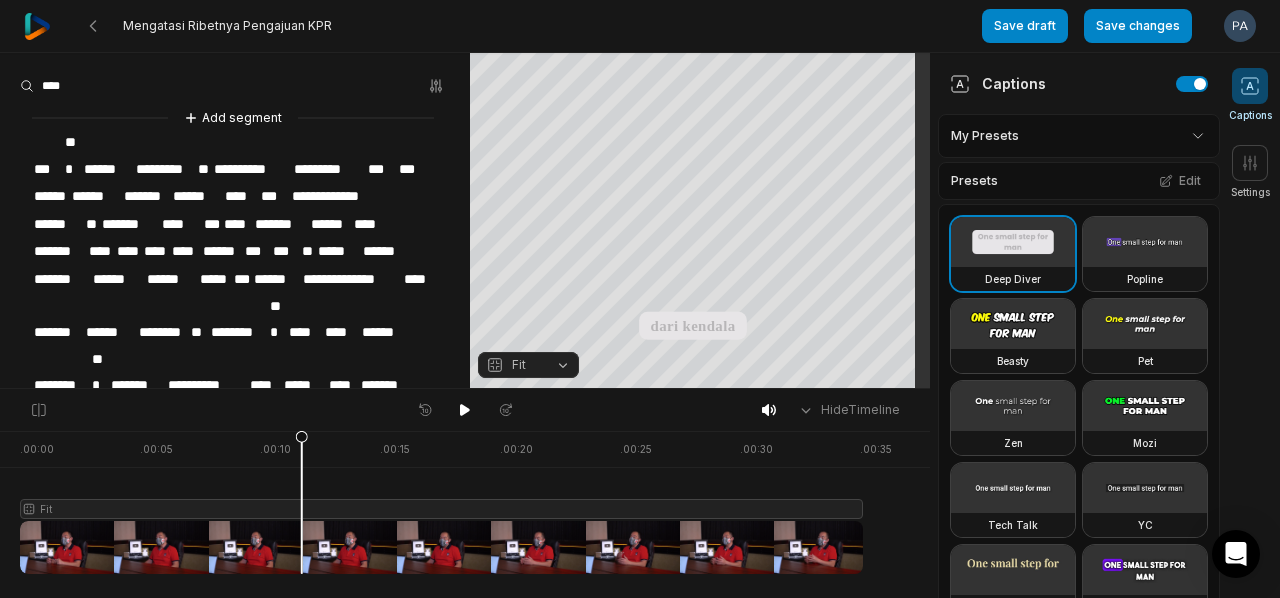 click on "*******" at bounding box center (281, 224) 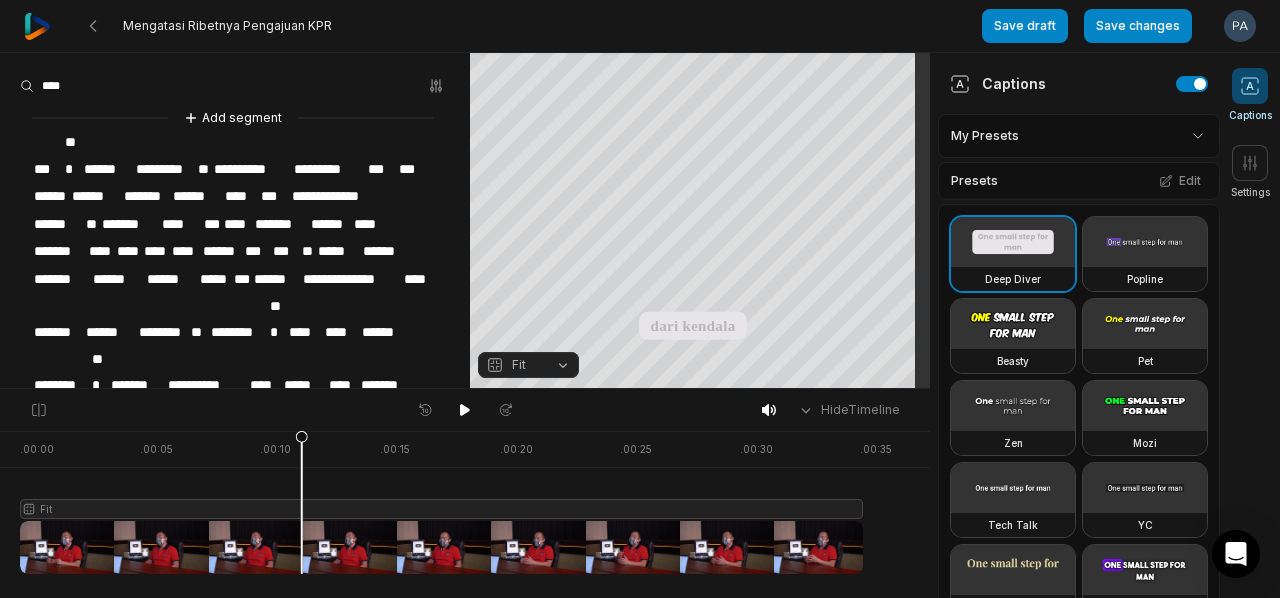 click on "****" at bounding box center (181, 224) 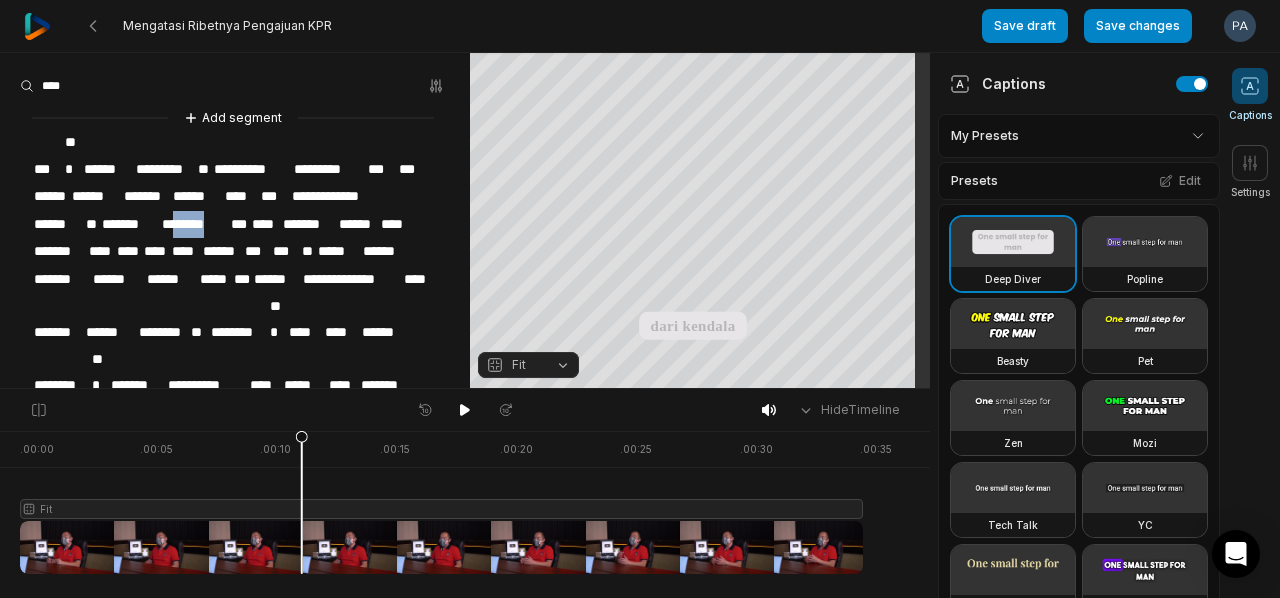 drag, startPoint x: 228, startPoint y: 191, endPoint x: 184, endPoint y: 191, distance: 44 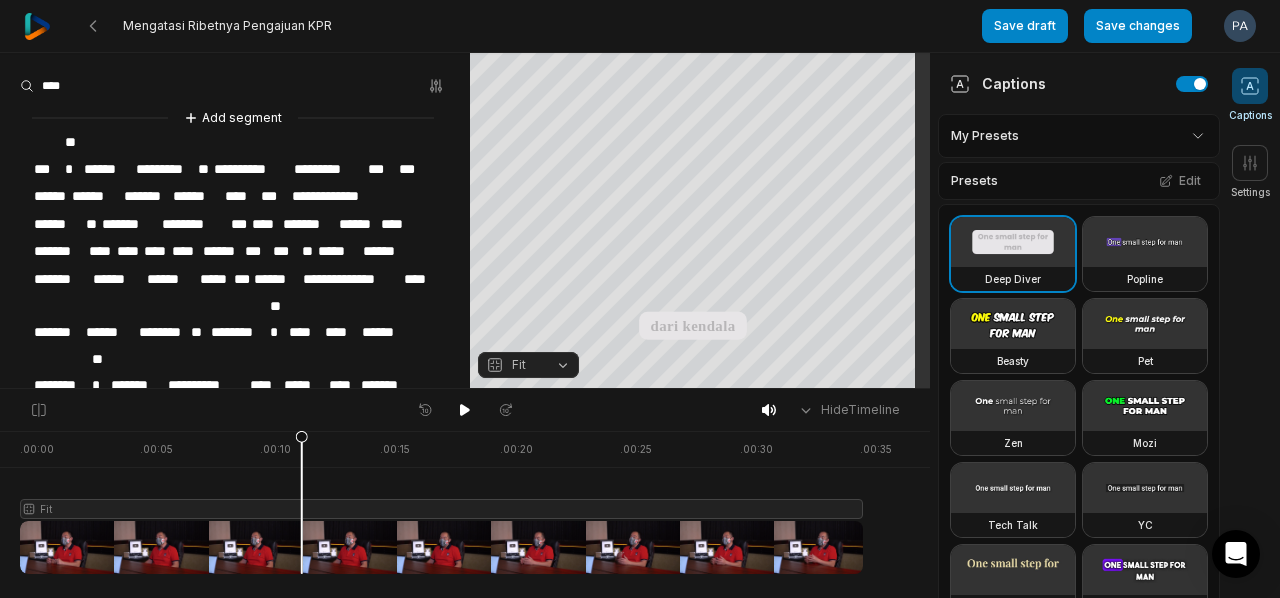 click on "*****" at bounding box center (338, 251) 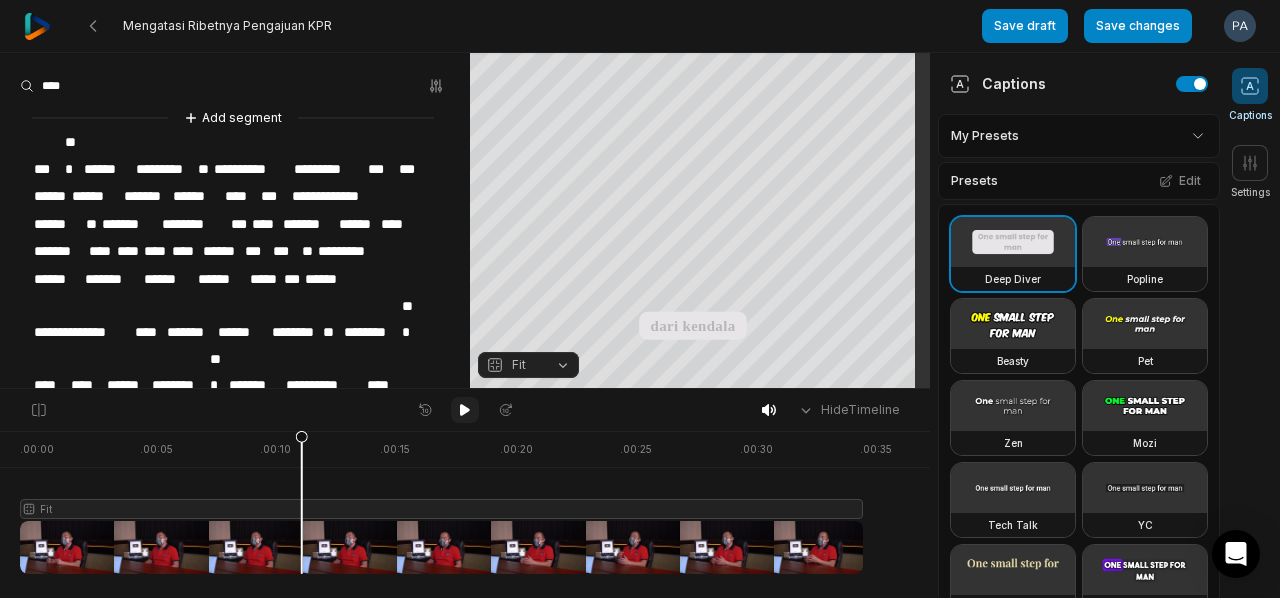 click 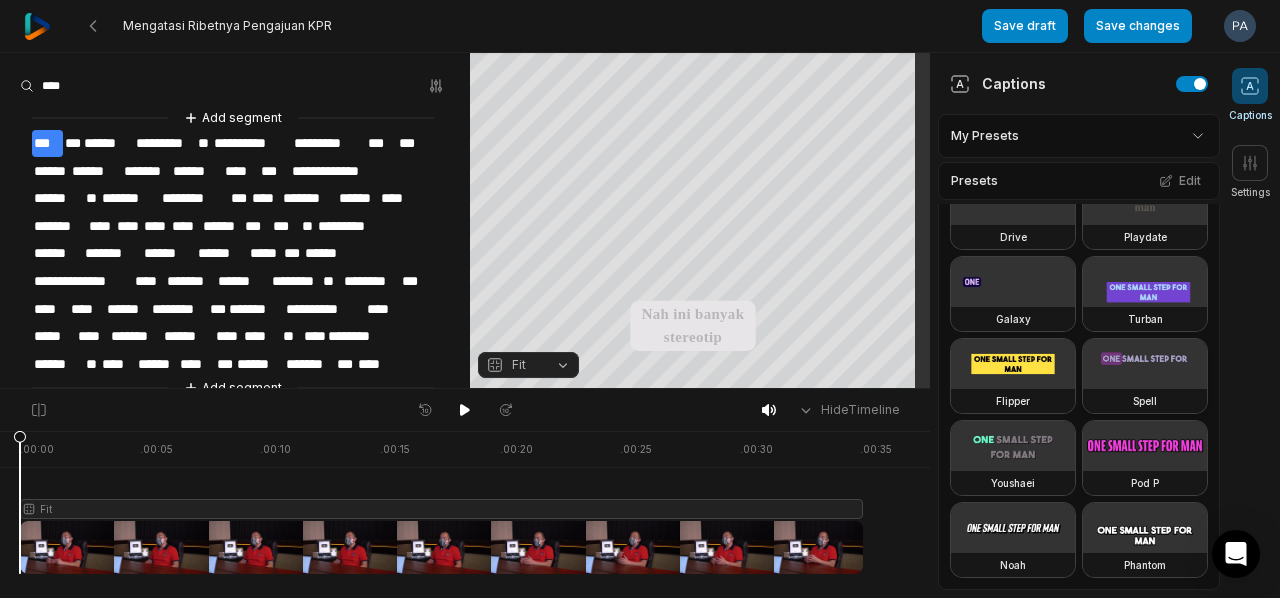 scroll, scrollTop: 1100, scrollLeft: 0, axis: vertical 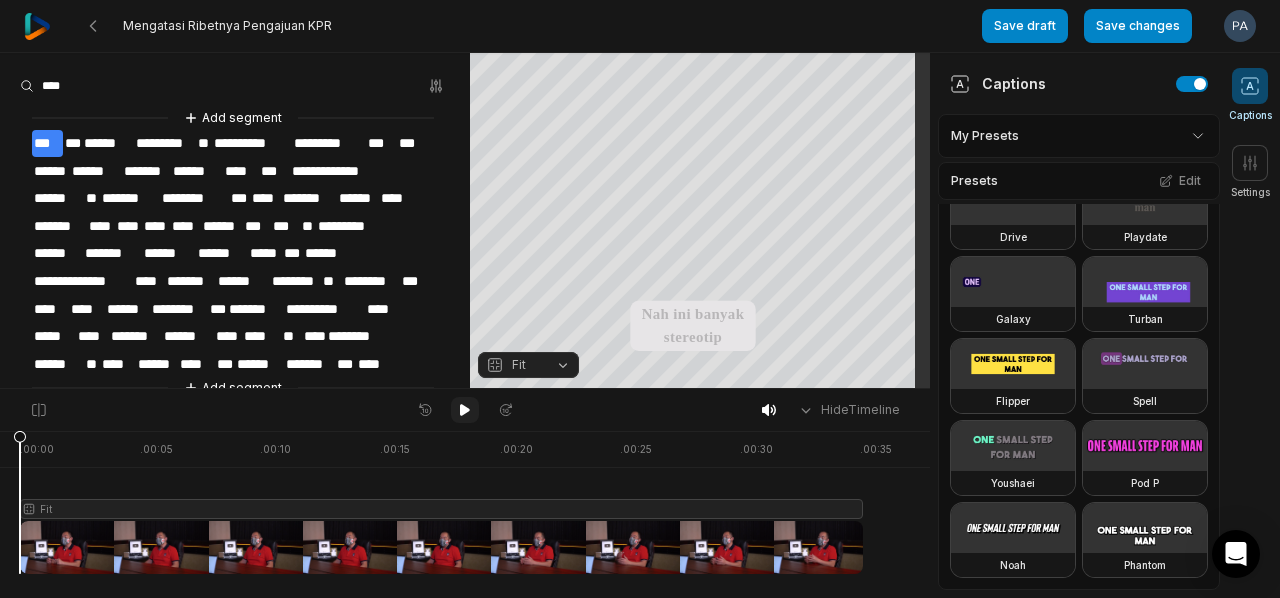 click 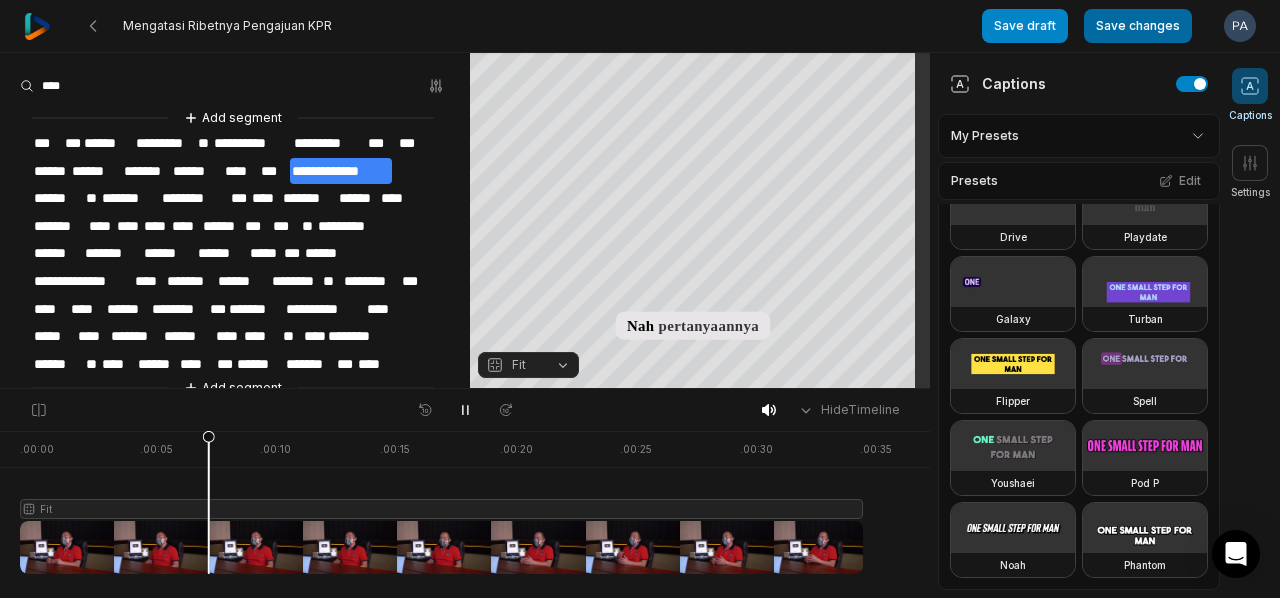 click on "Save changes" at bounding box center [1138, 26] 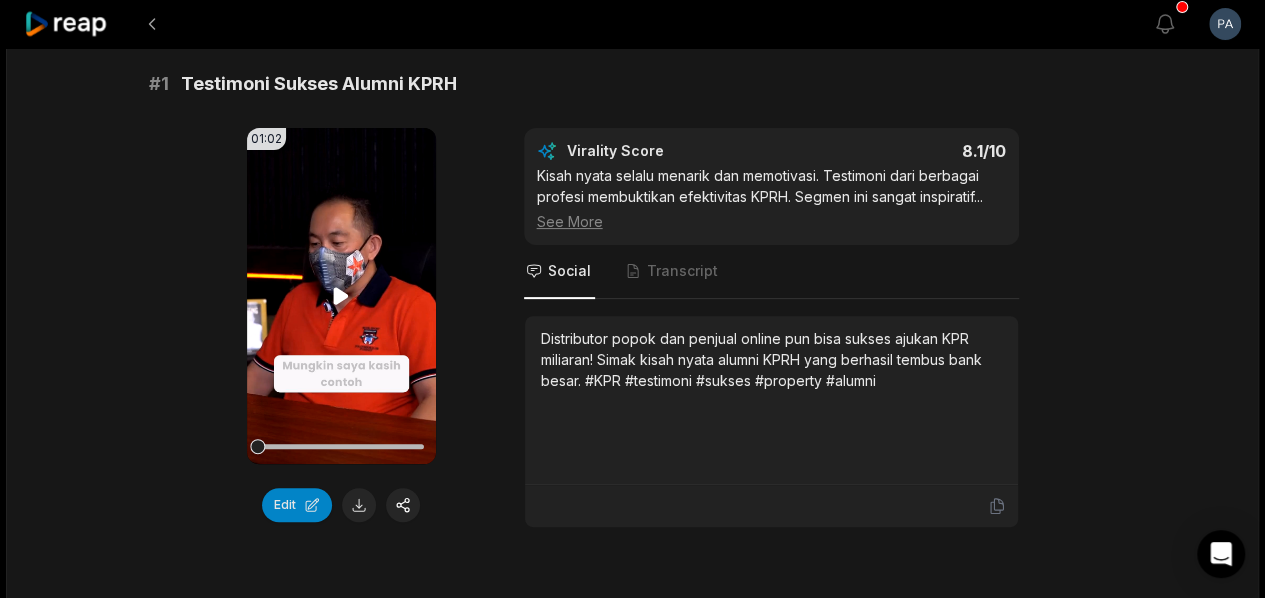 scroll, scrollTop: 200, scrollLeft: 0, axis: vertical 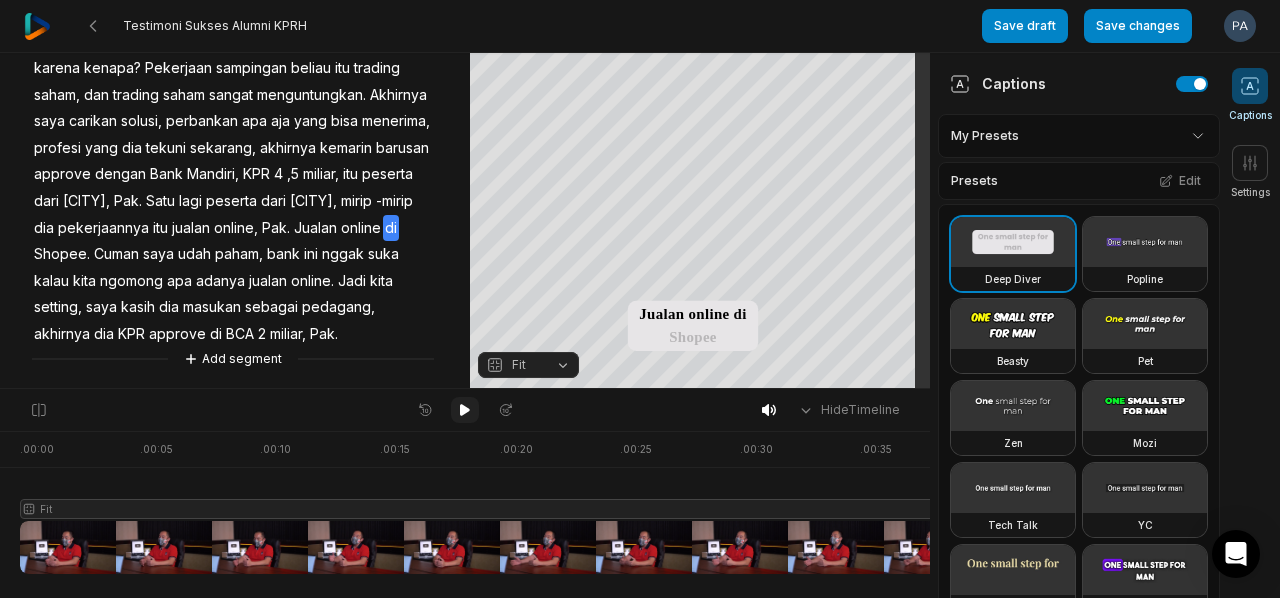 click 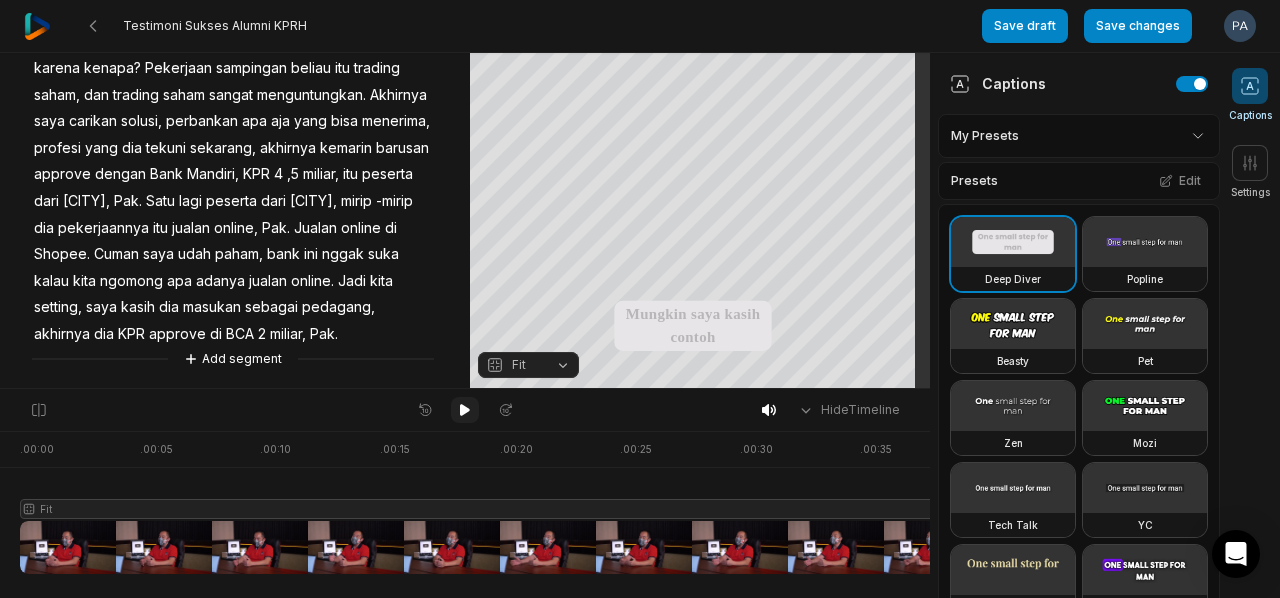 click 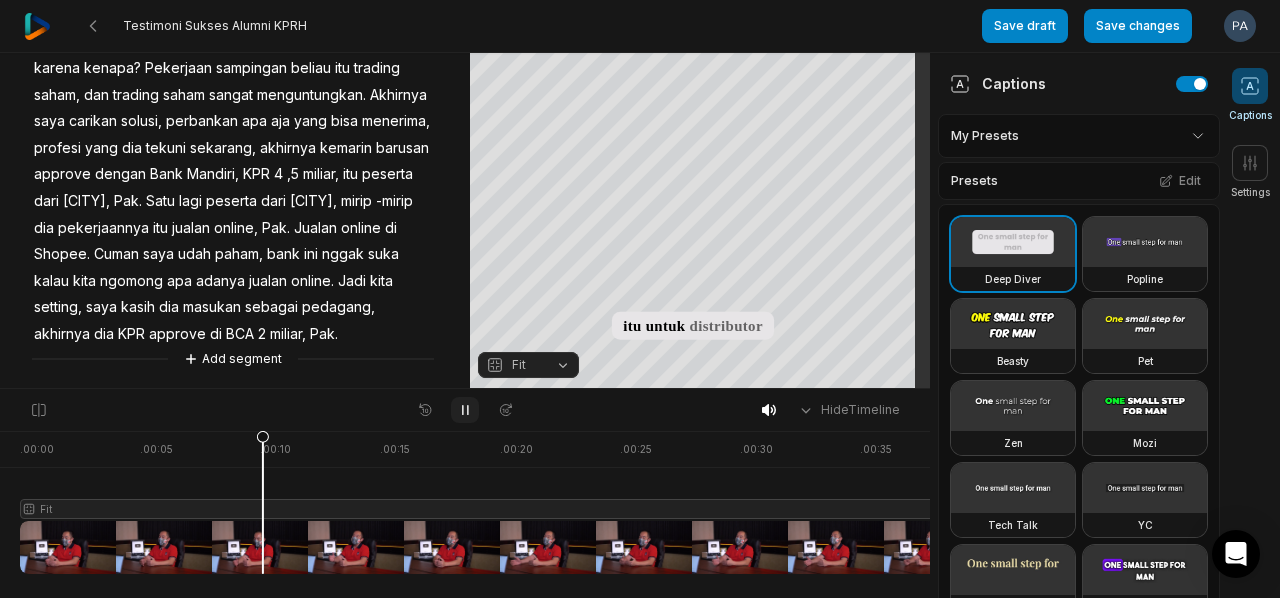click 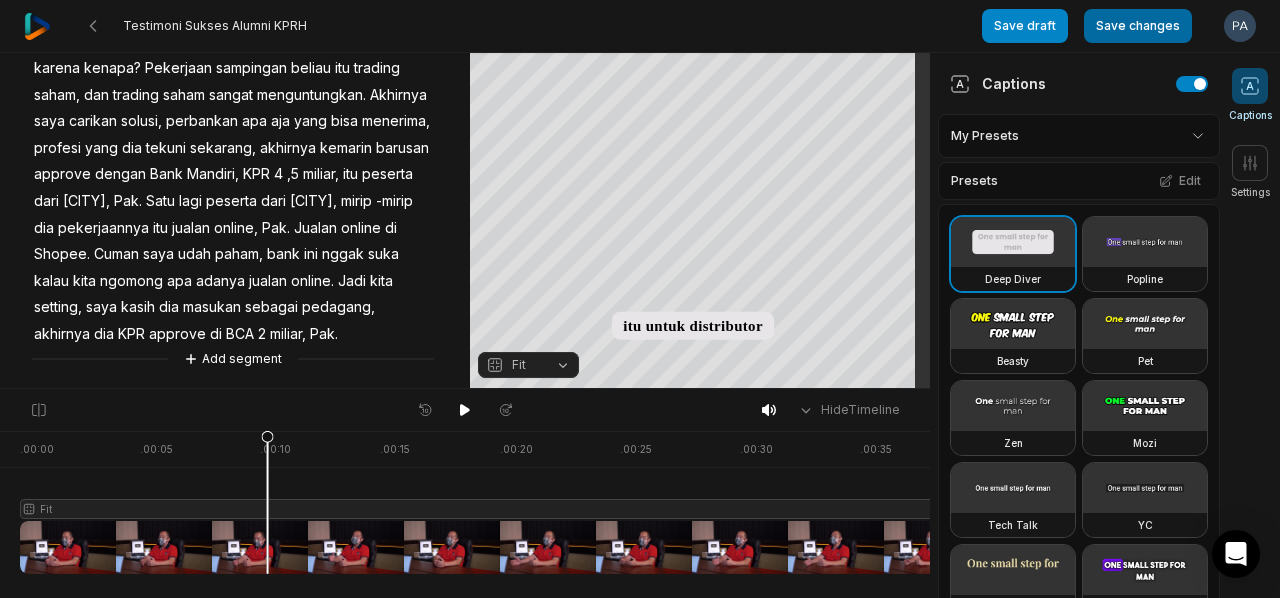 click on "Save changes" at bounding box center [1138, 26] 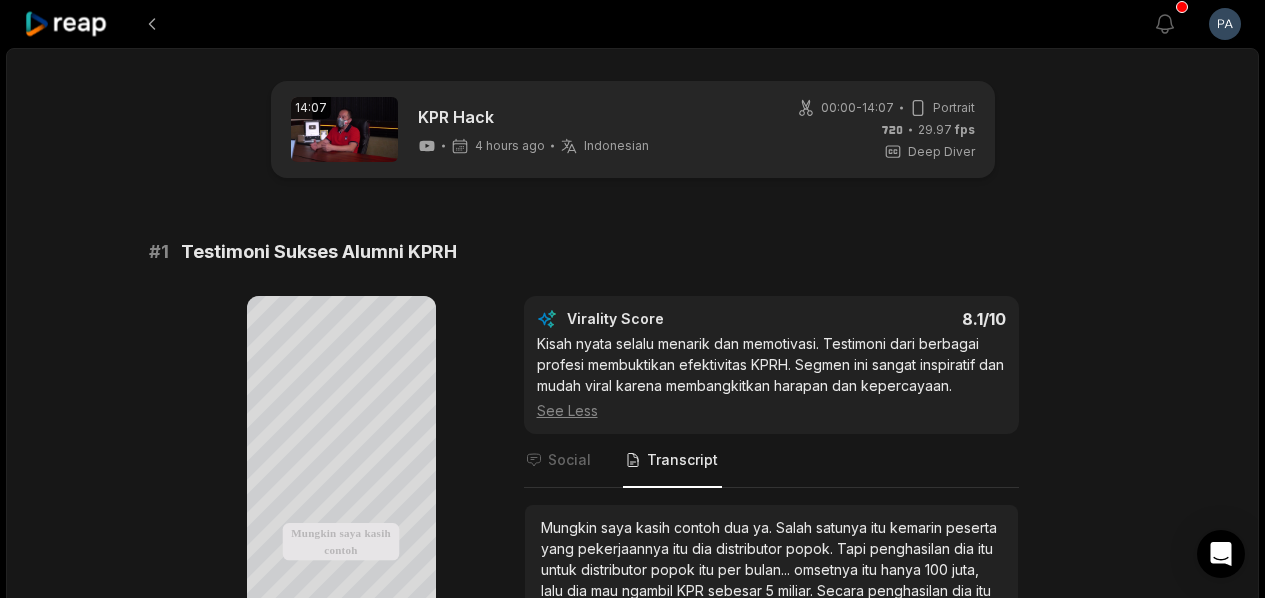 scroll, scrollTop: 0, scrollLeft: 0, axis: both 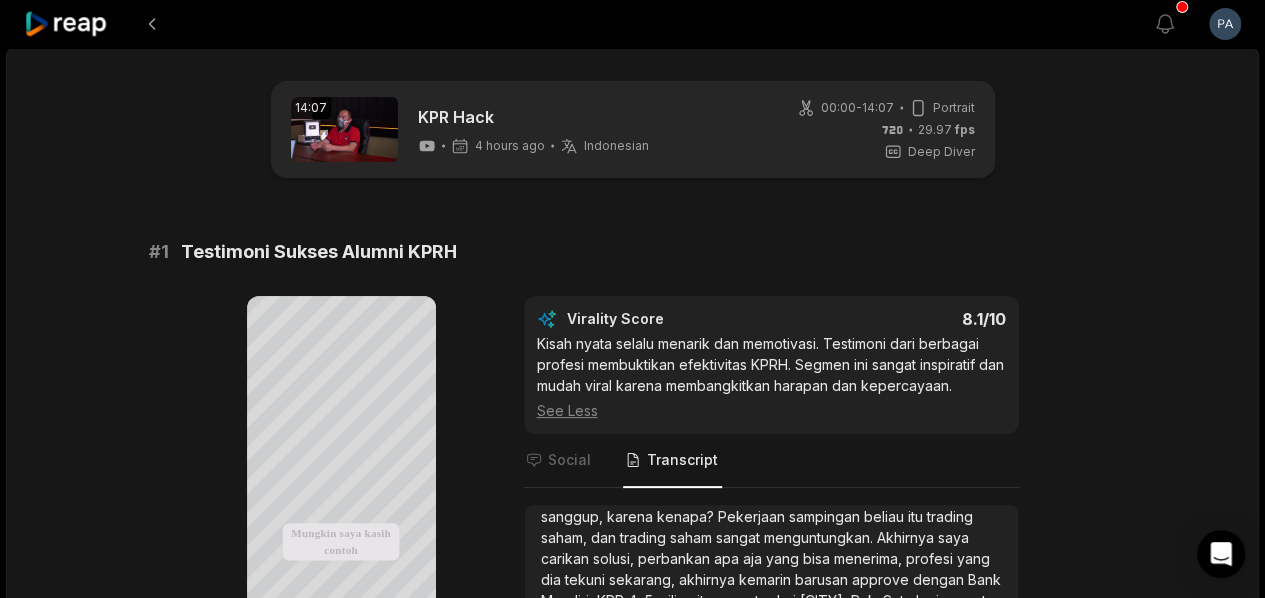 click 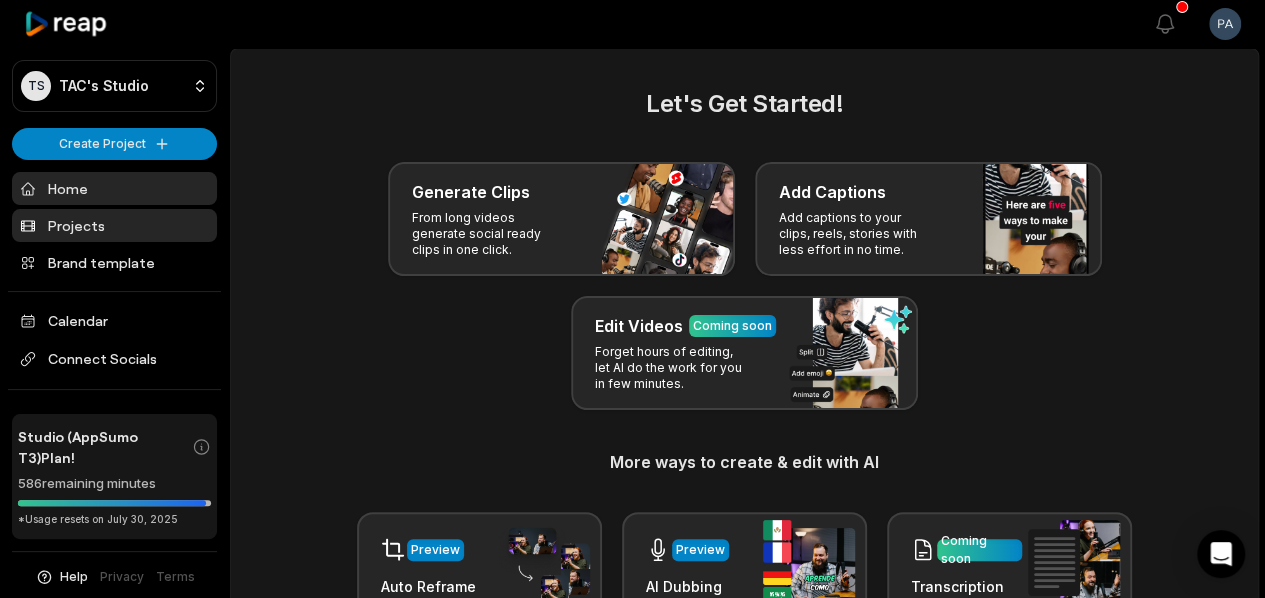 click on "Projects" at bounding box center (114, 225) 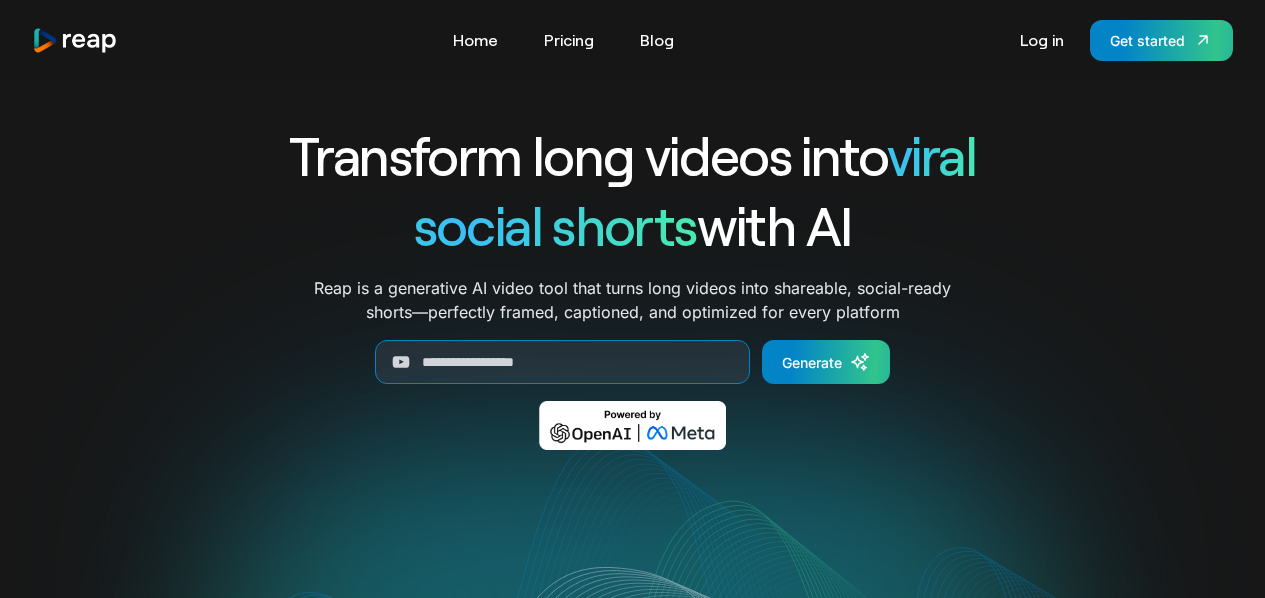 scroll, scrollTop: 0, scrollLeft: 0, axis: both 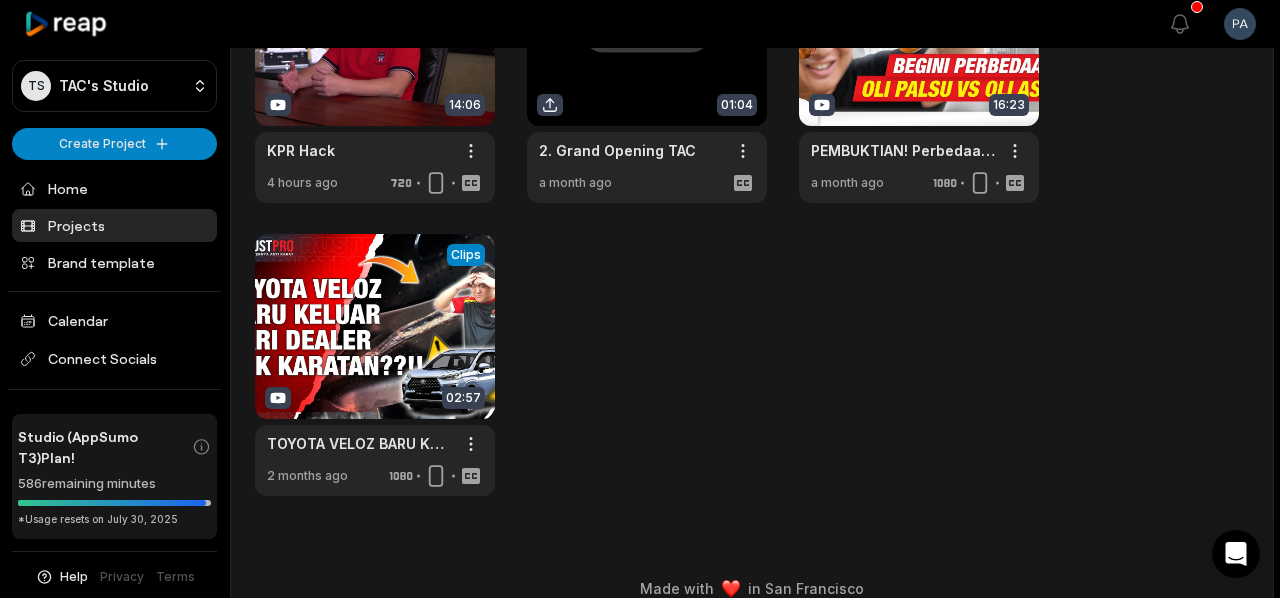 click on "TS TAC's Studio Create Project Home Projects Brand template Calendar Connect Socials Studio (AppSumo T3)  Plan! 586  remaining minutes *Usage resets on [DATE], [YEAR] Help Privacy Terms Open sidebar View notifications Open user menu Projects   4 projects   View Clips Clips 14:06 KPR Hack Open options 4 hours ago Processing Caption 01:04 2. Grand Opening TAC Open options a month ago View Clips Clips 16:23 PEMBUKTIAN! Perbedaan Kualitas Oli Palsu vs Oli Asli - Dokter Mobil Indonesia Open options a month ago View Clips Clips 02:57 TOYOTA VELOZ BARU KELUAR DARI DEALER KOK KARATAN??!! Open options 2 months ago Made with   in [CITY]" at bounding box center [640, 99] 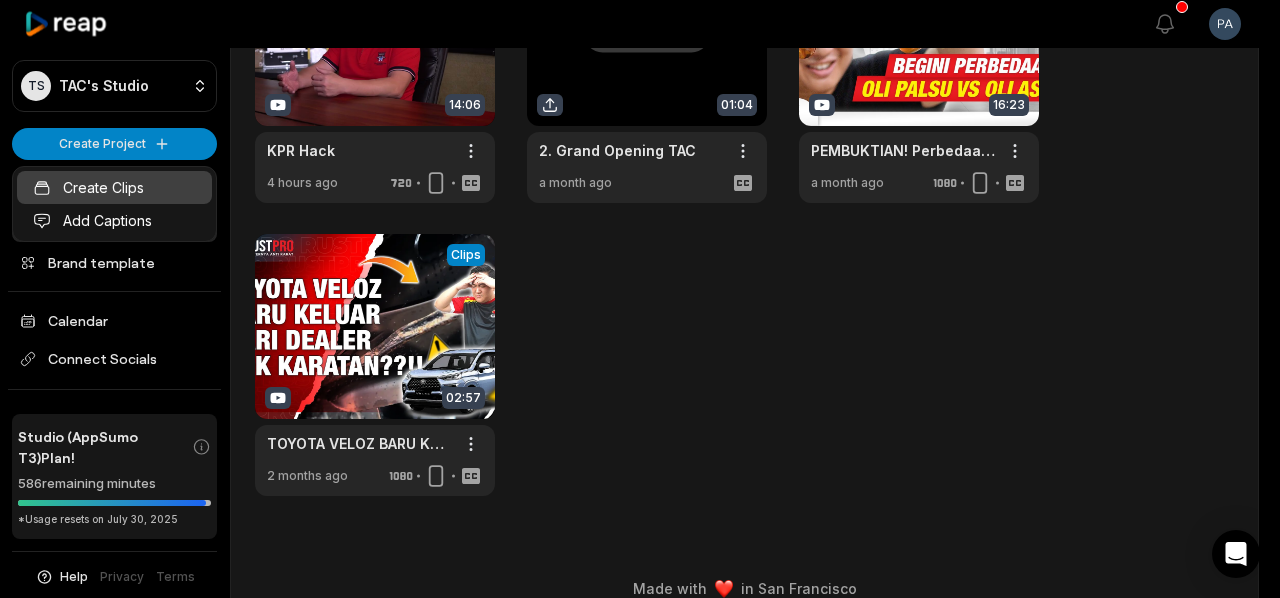 click on "Create Clips" at bounding box center [114, 187] 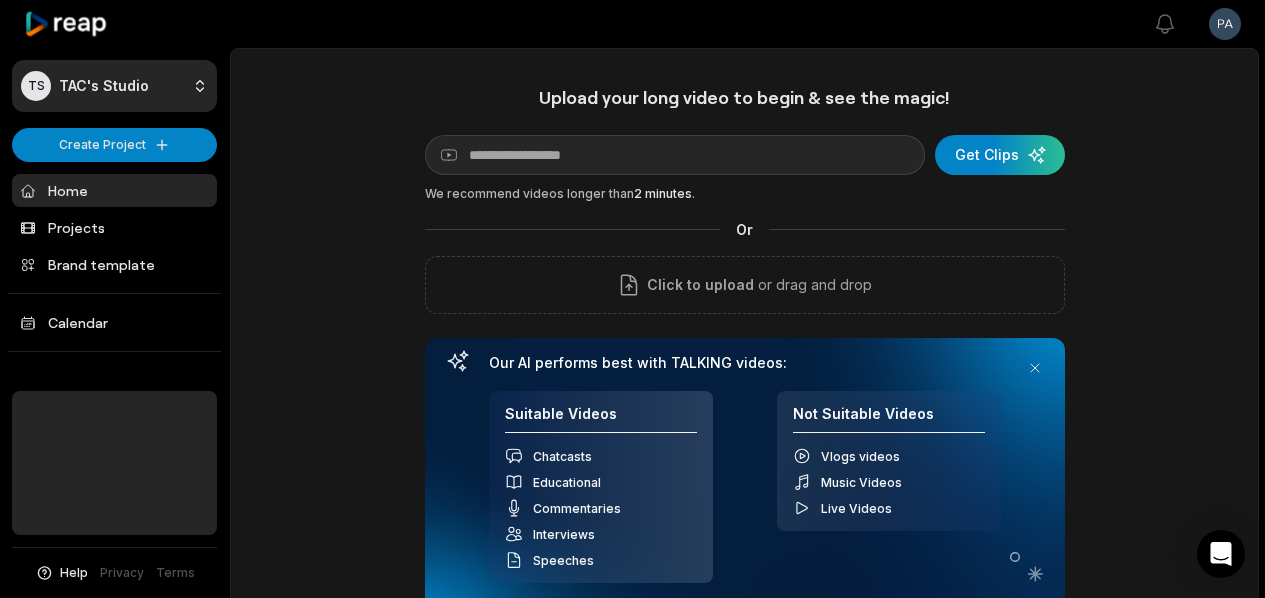 scroll, scrollTop: 0, scrollLeft: 0, axis: both 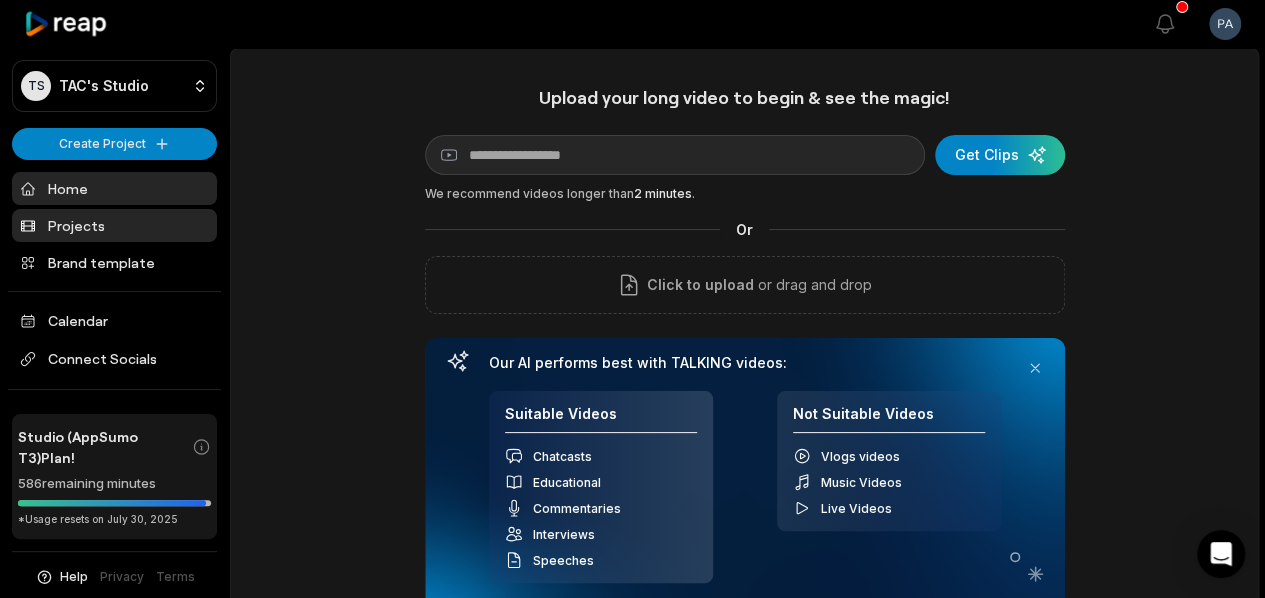 click on "Projects" at bounding box center (114, 225) 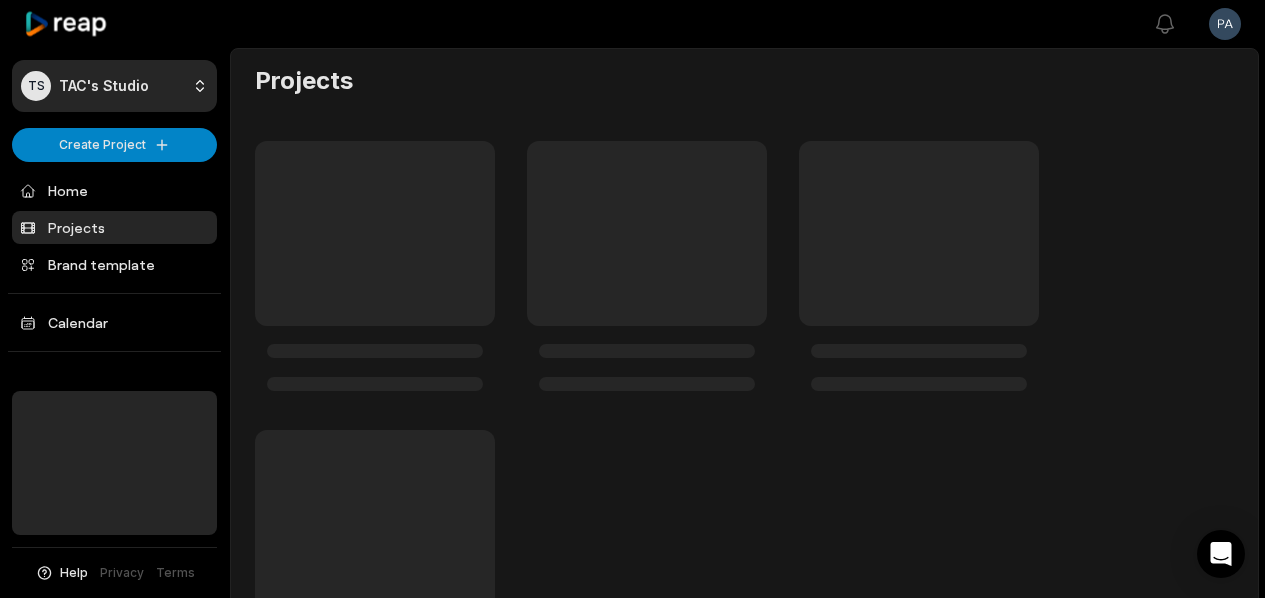 scroll, scrollTop: 0, scrollLeft: 0, axis: both 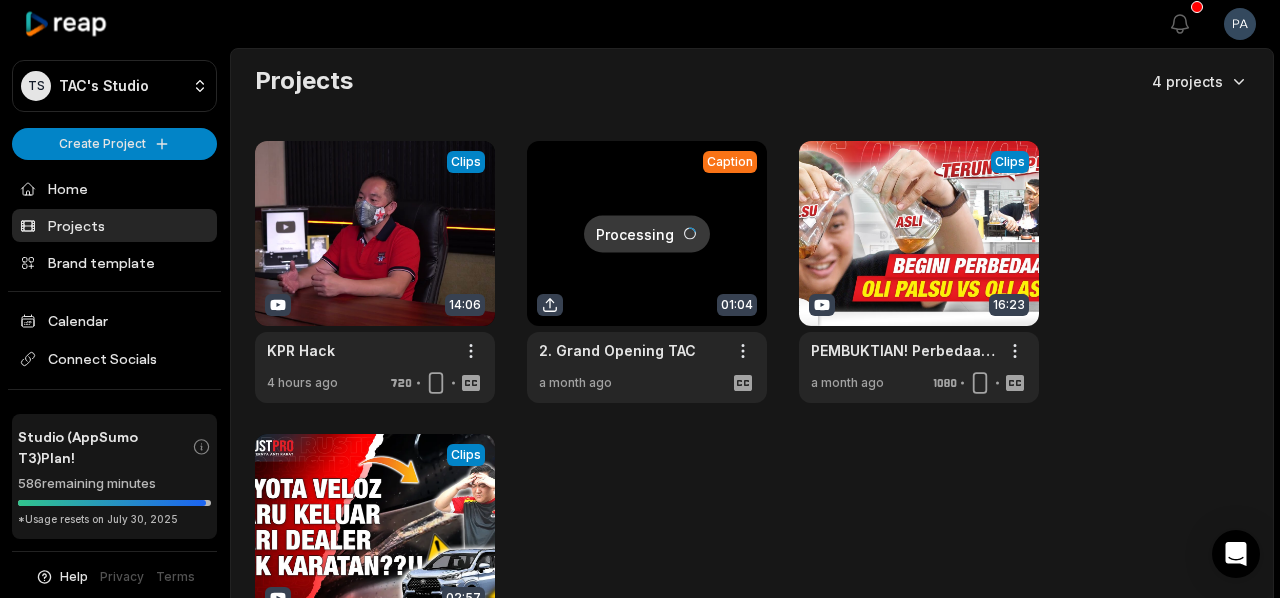 click on "TS TAC's Studio Create Project Home Projects Brand template Calendar Connect Socials Studio (AppSumo T3)  Plan! 586  remaining minutes *Usage resets on [DATE], [YEAR] Help Privacy Terms Open sidebar View notifications Open user menu Projects   4 projects   View Clips Clips 14:06 KPR Hack Open options 4 hours ago Processing Caption 01:04 2. Grand Opening TAC Open options a month ago View Clips Clips 16:23 PEMBUKTIAN! Perbedaan Kualitas Oli Palsu vs Oli Asli - Dokter Mobil Indonesia Open options a month ago View Clips Clips 02:57 TOYOTA VELOZ BARU KELUAR DARI DEALER KOK KARATAN??!! Open options 2 months ago Made with   in [CITY]" at bounding box center (640, 299) 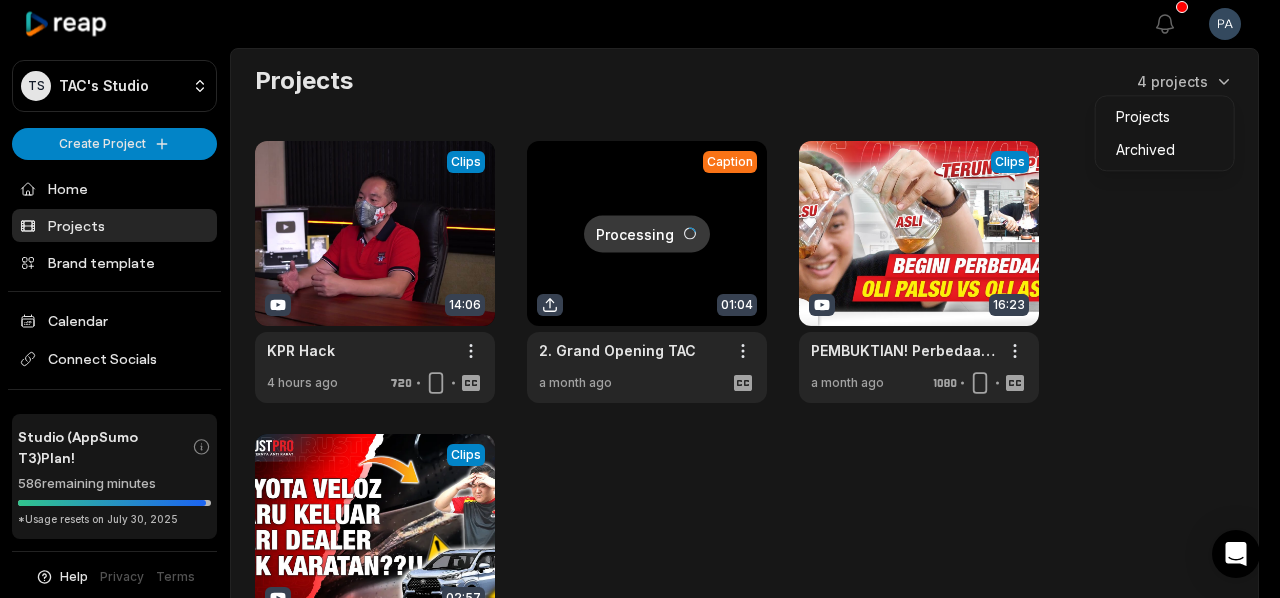 drag, startPoint x: 666, startPoint y: 496, endPoint x: 664, endPoint y: 486, distance: 10.198039 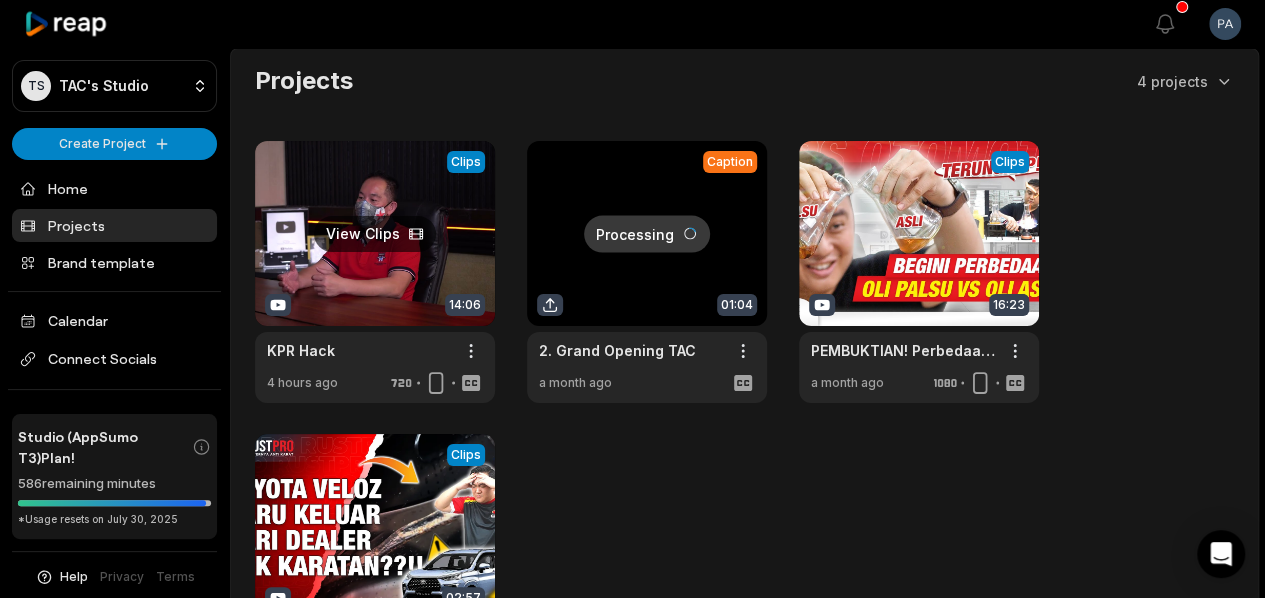scroll, scrollTop: 0, scrollLeft: 0, axis: both 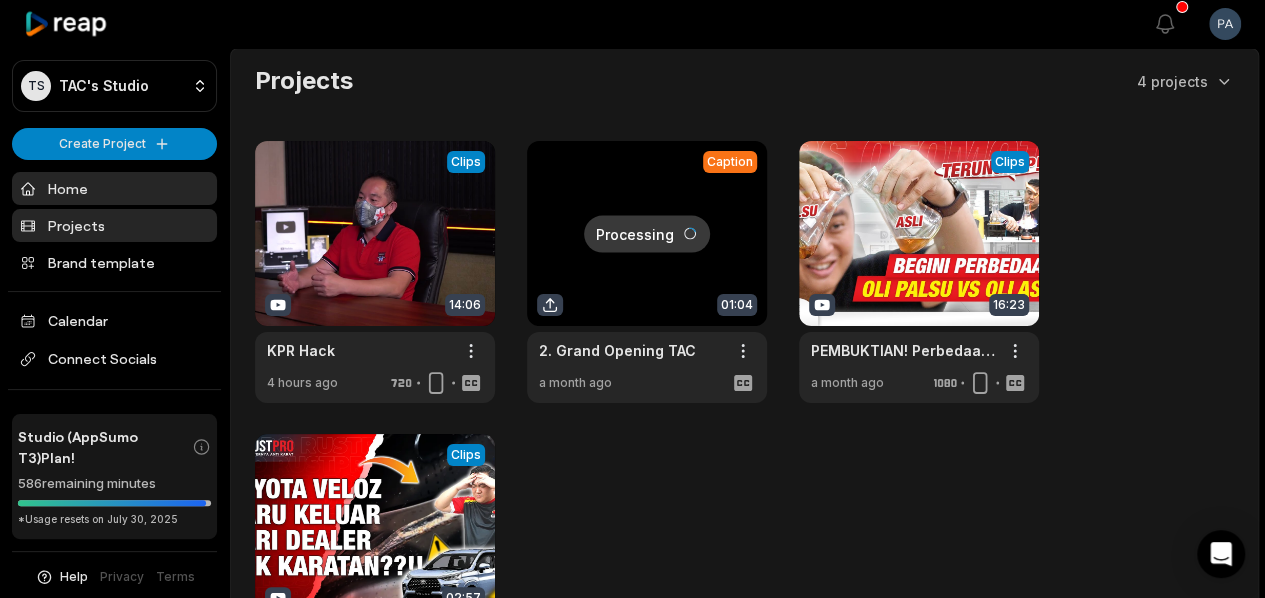 click on "Home" at bounding box center (114, 188) 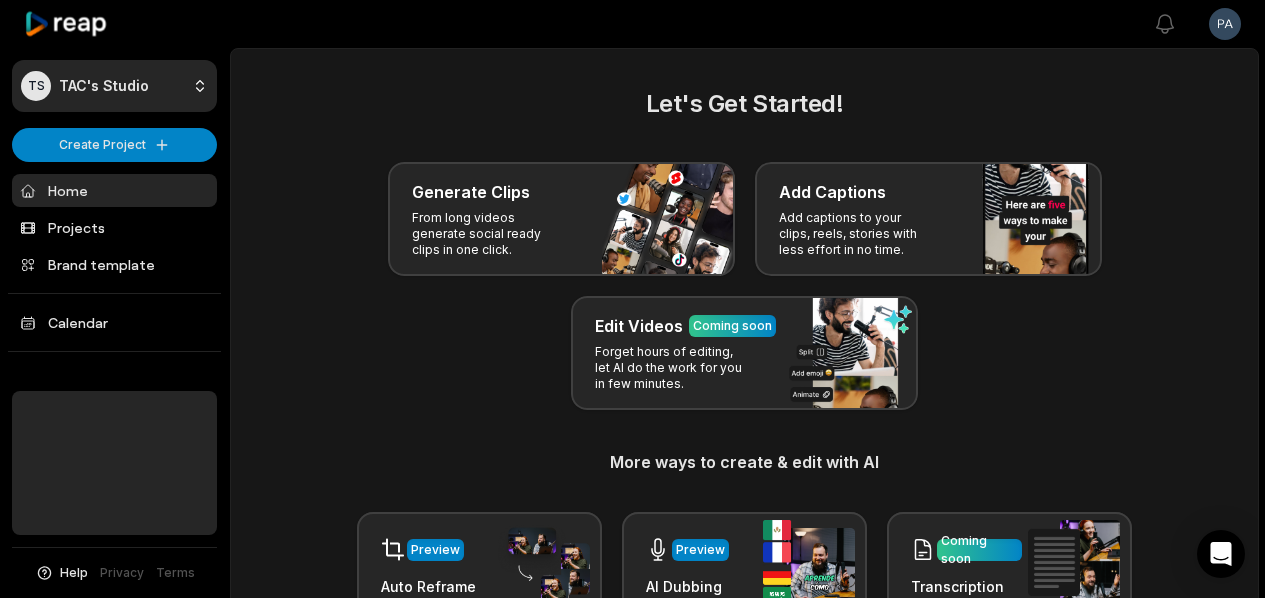 scroll, scrollTop: 0, scrollLeft: 0, axis: both 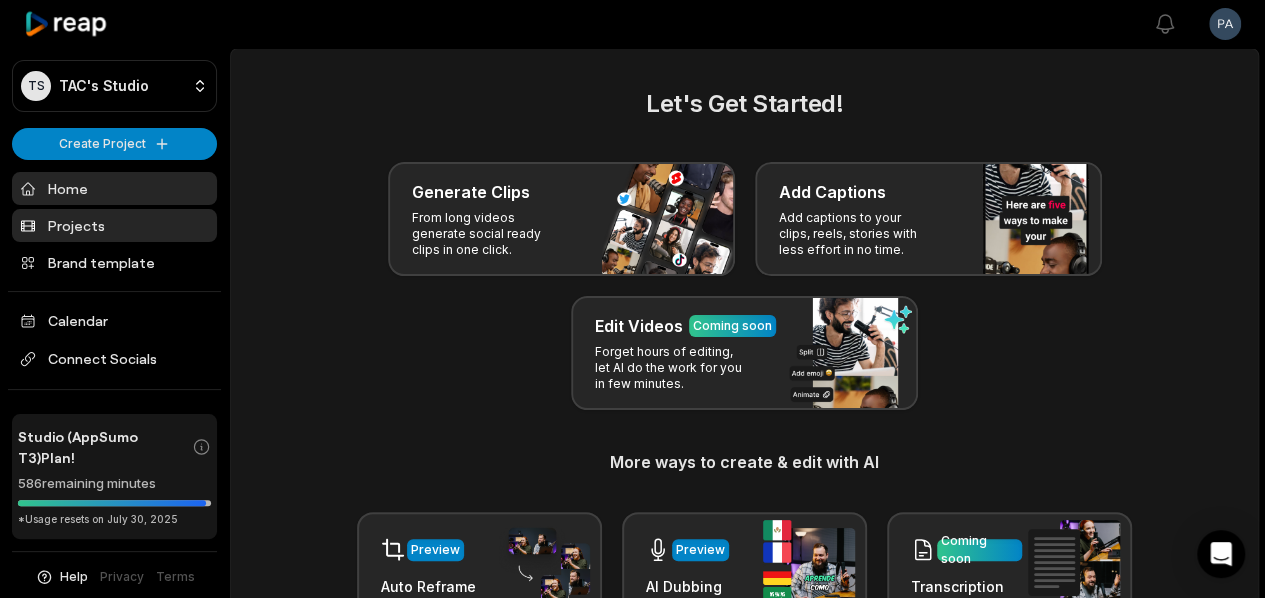 click on "Projects" at bounding box center [114, 225] 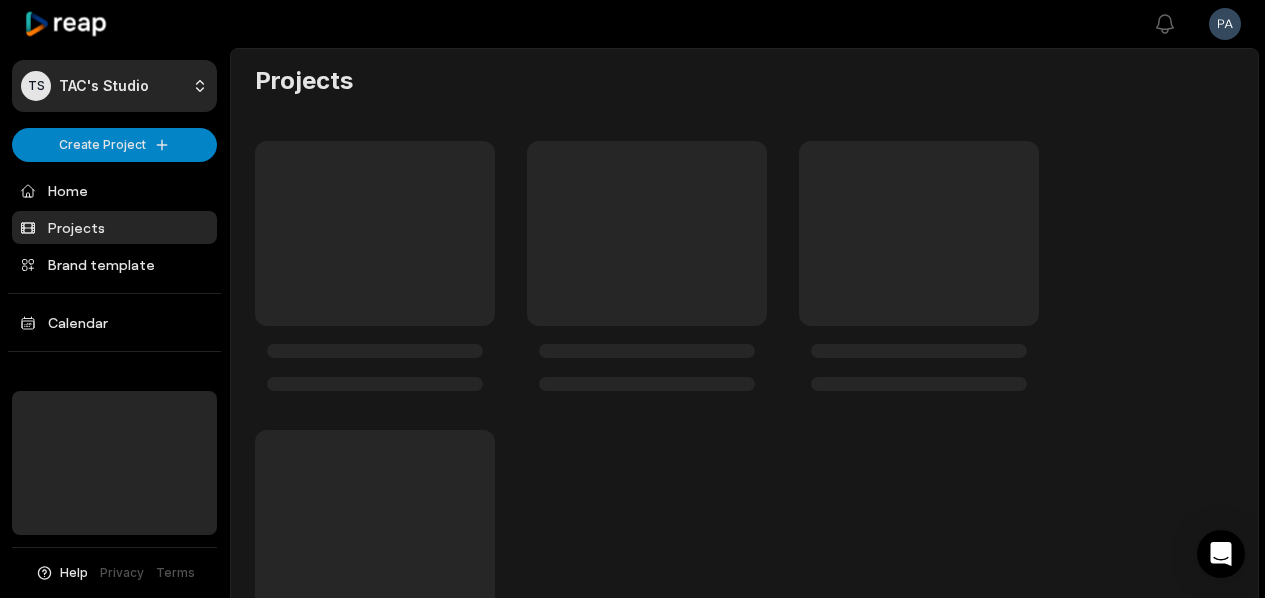 scroll, scrollTop: 0, scrollLeft: 0, axis: both 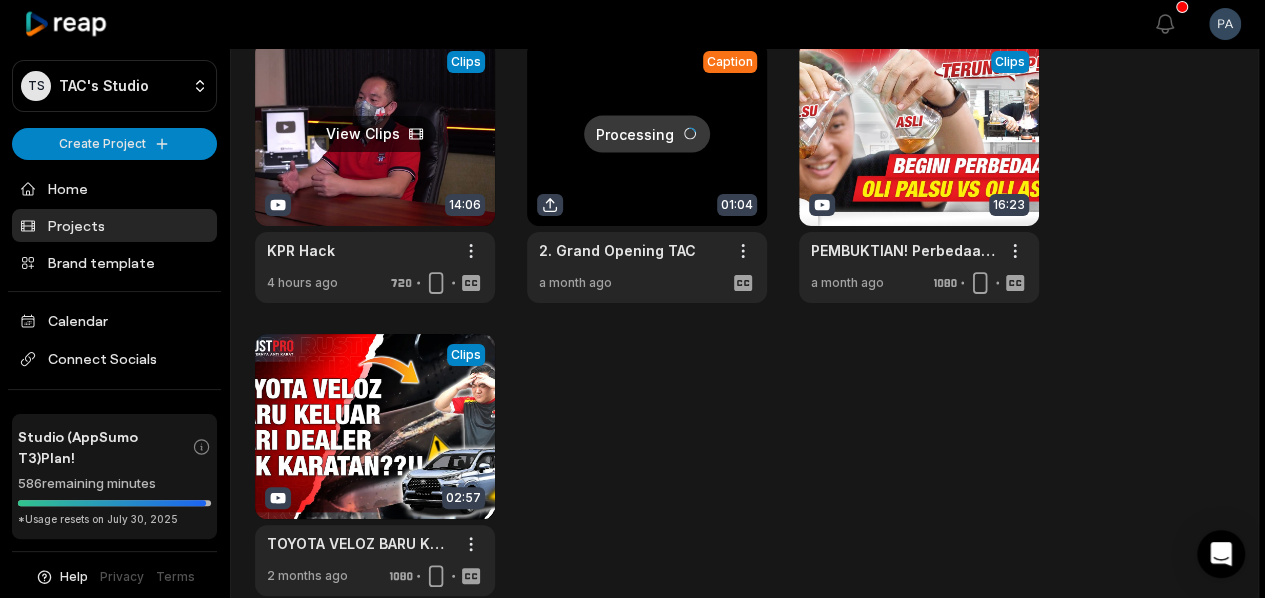 click at bounding box center (375, 172) 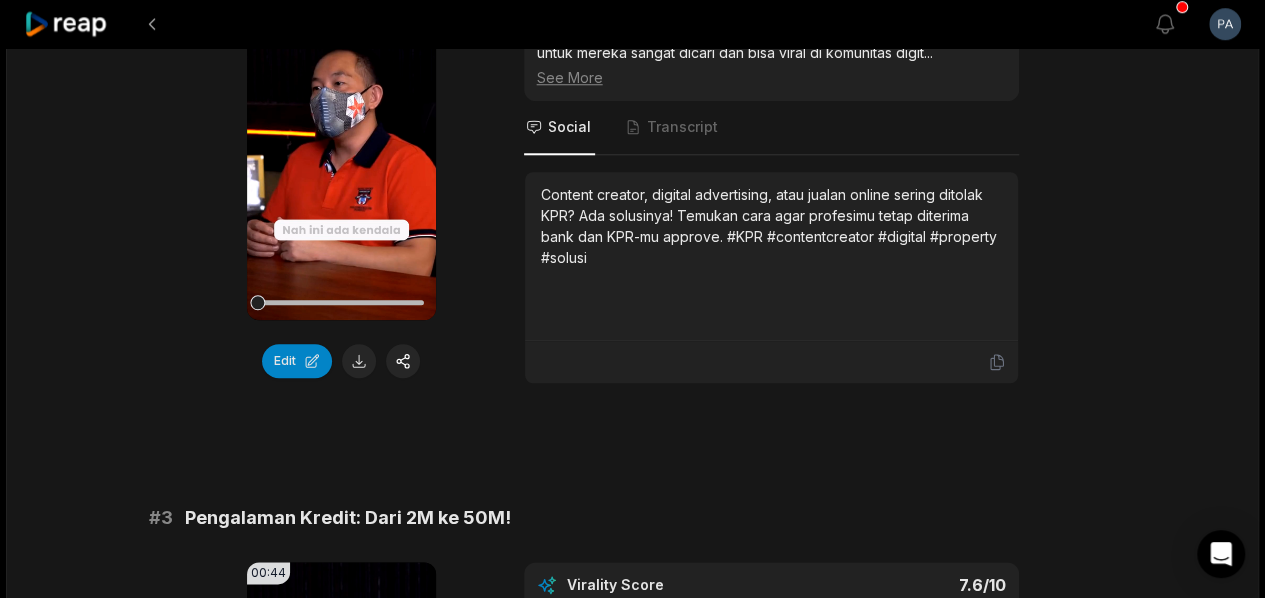 scroll, scrollTop: 900, scrollLeft: 0, axis: vertical 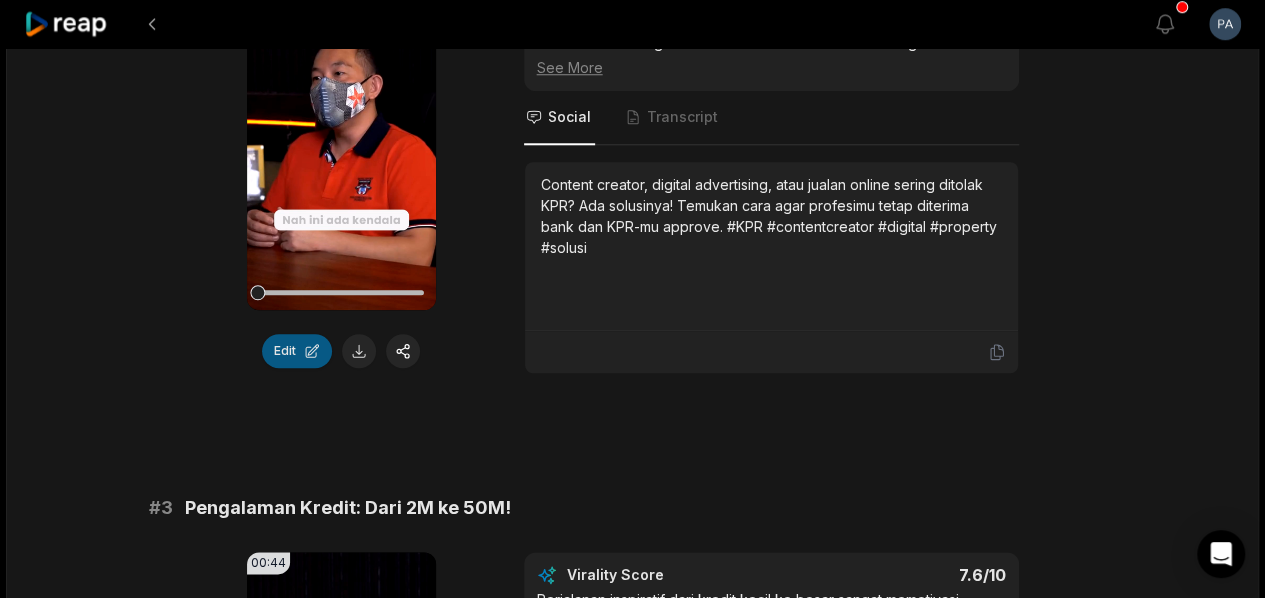 click on "Edit" at bounding box center (297, 351) 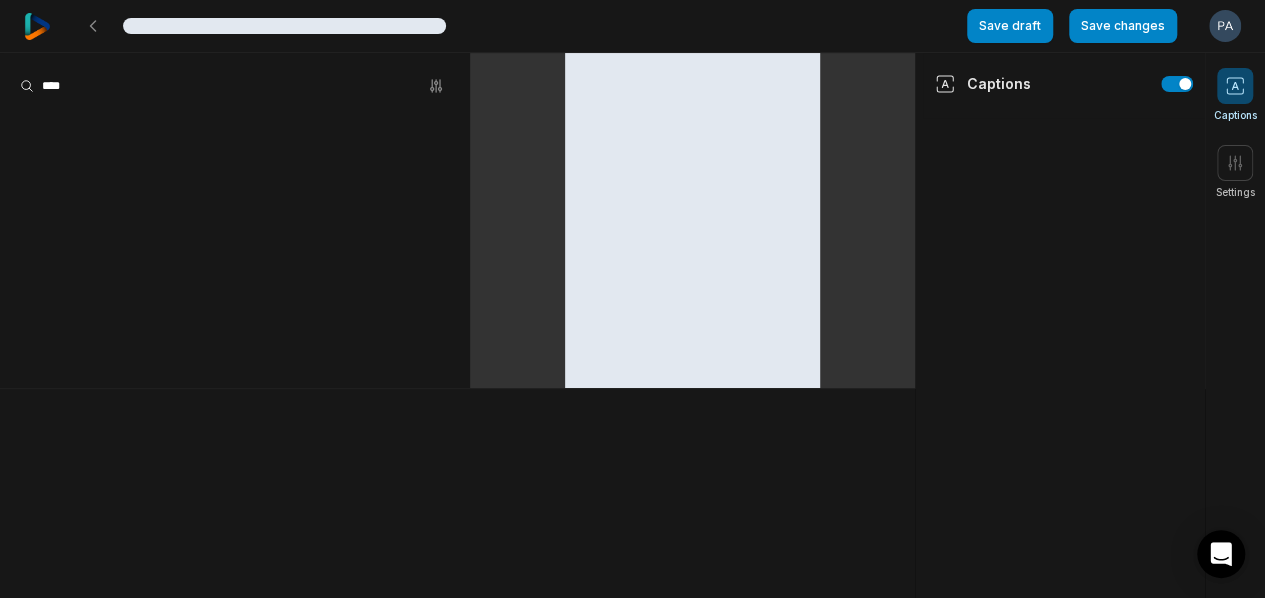scroll, scrollTop: 0, scrollLeft: 0, axis: both 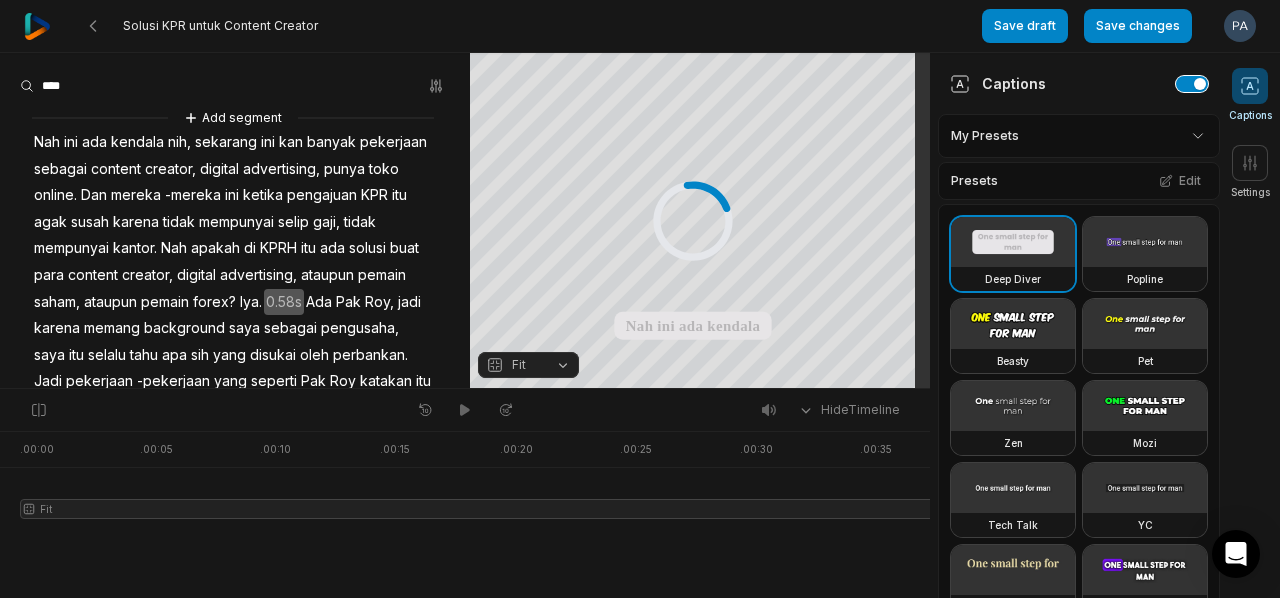 click at bounding box center (1192, 84) 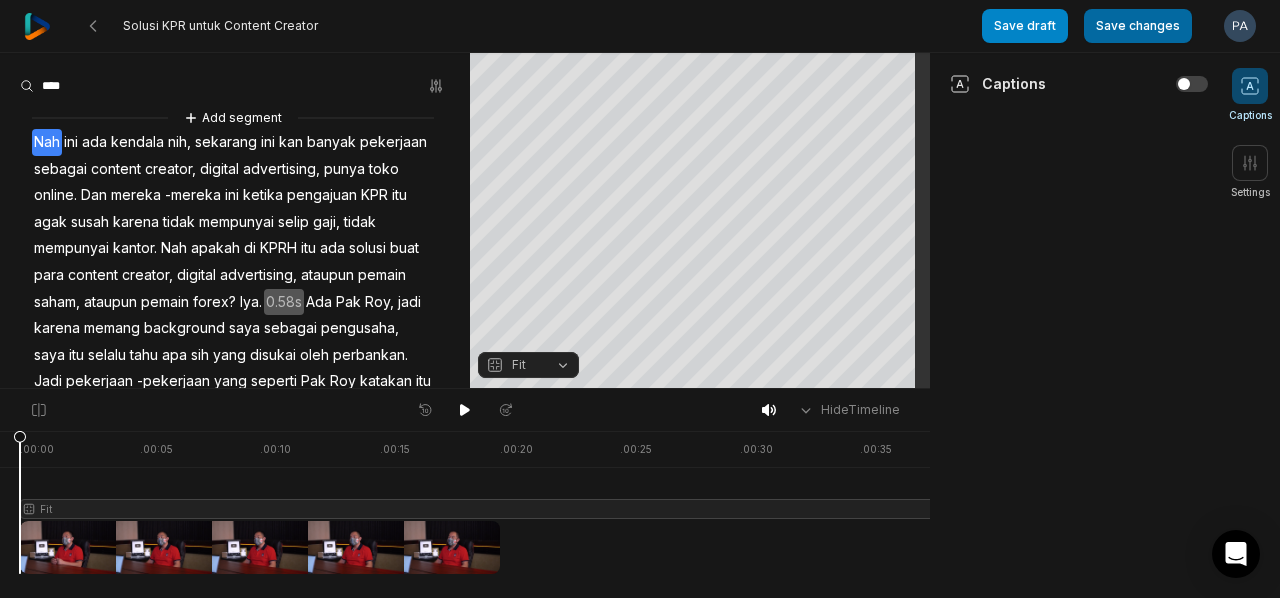 click on "Save changes" at bounding box center [1138, 26] 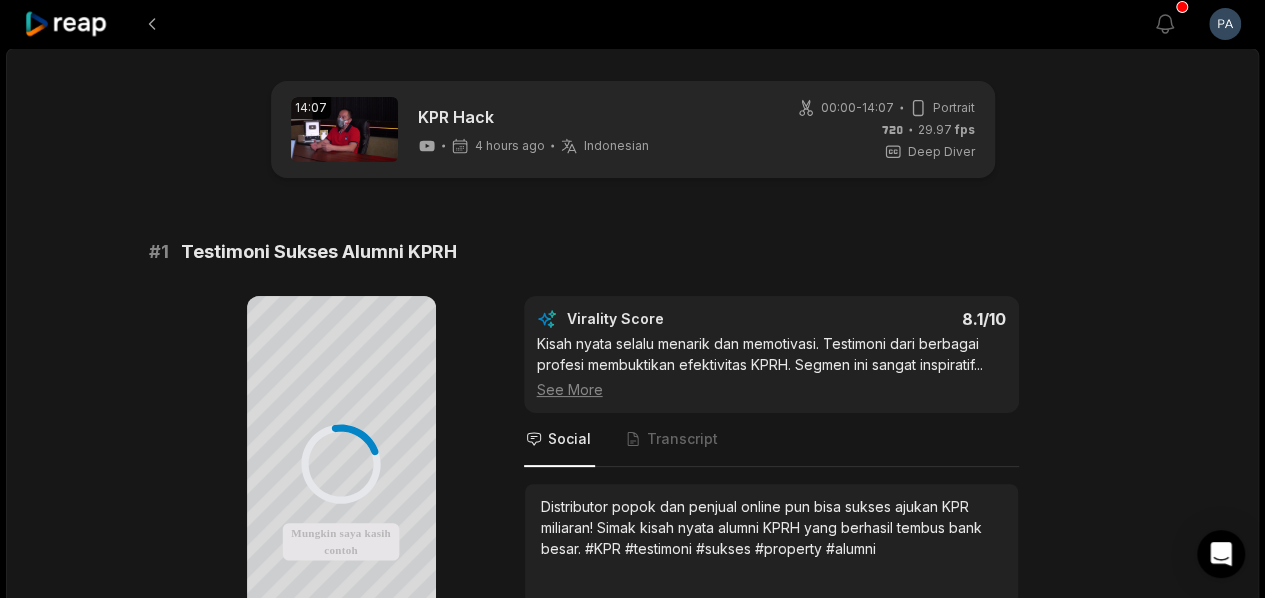 scroll, scrollTop: 100, scrollLeft: 0, axis: vertical 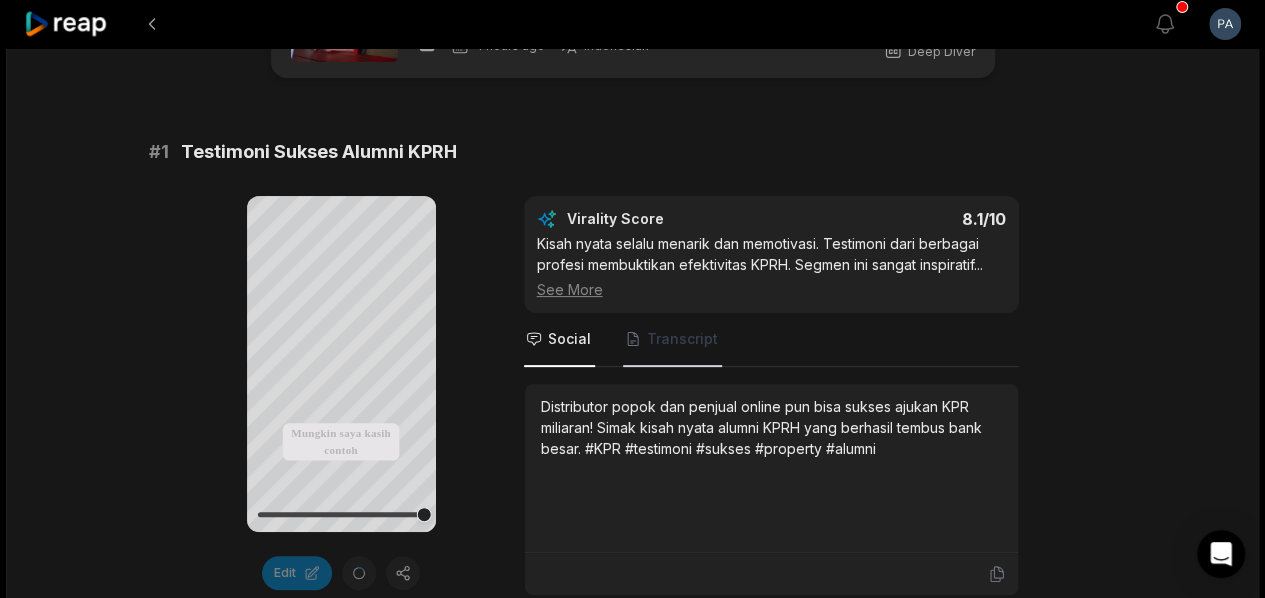 click on "Transcript" at bounding box center [682, 339] 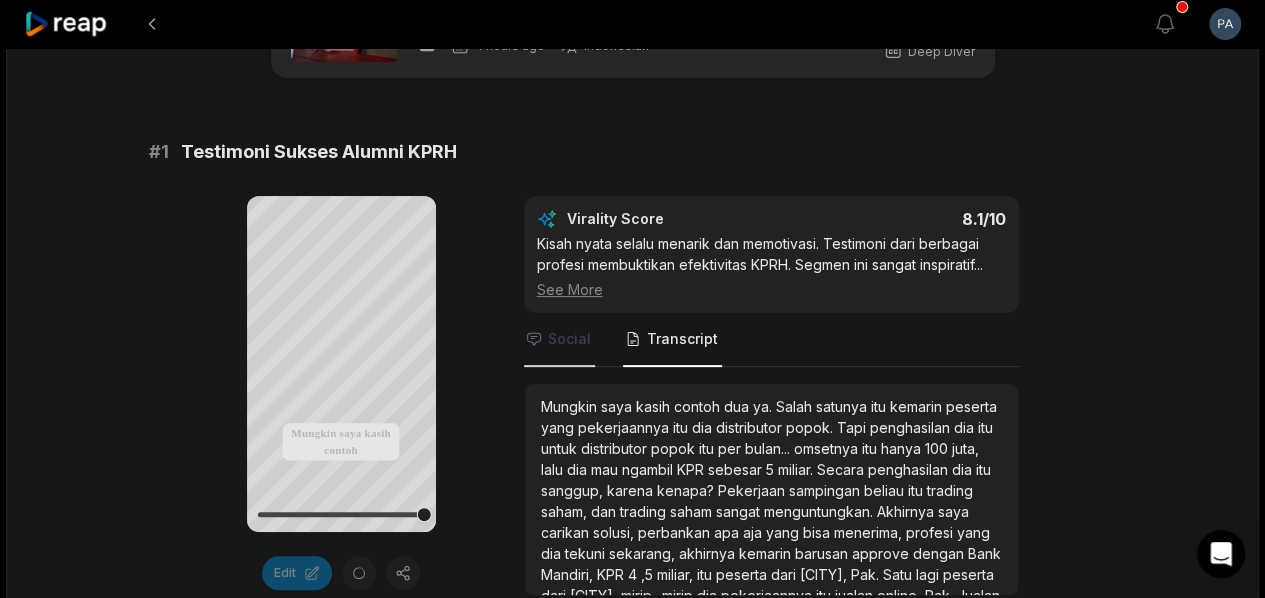 click on "Social" at bounding box center [569, 339] 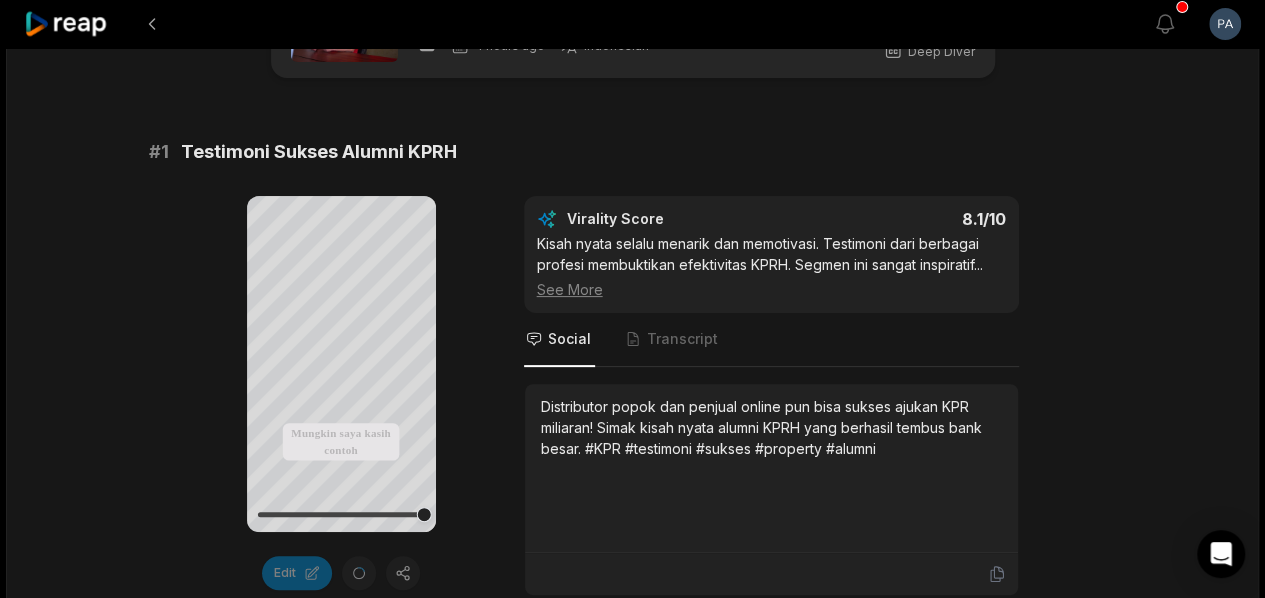 scroll, scrollTop: 200, scrollLeft: 0, axis: vertical 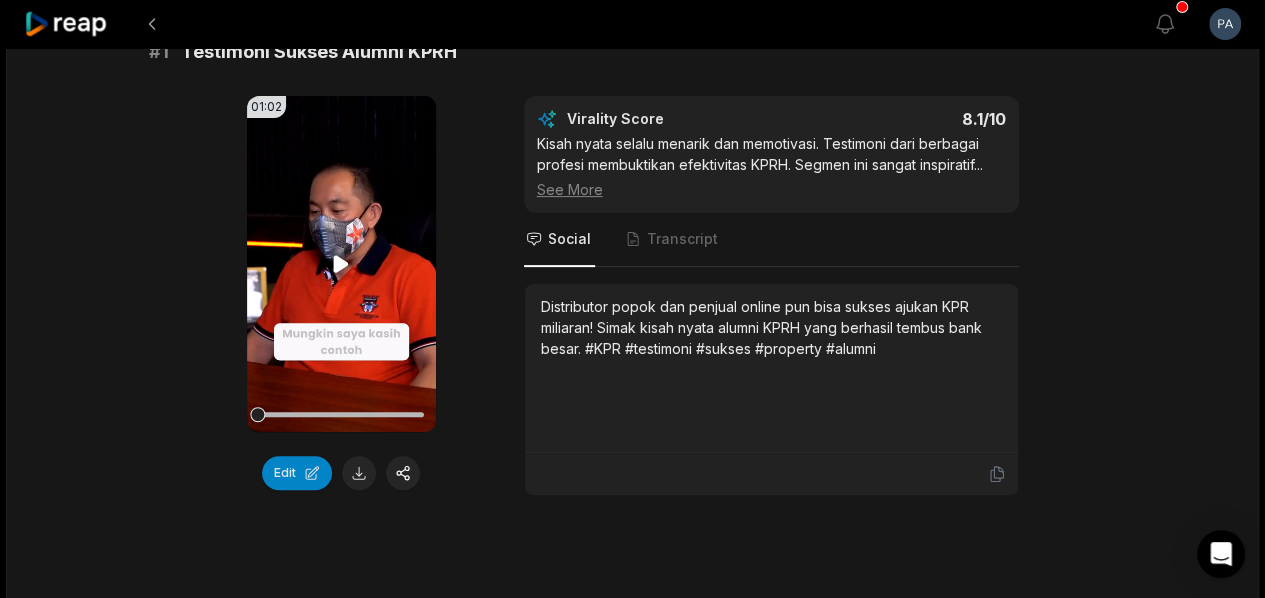 click 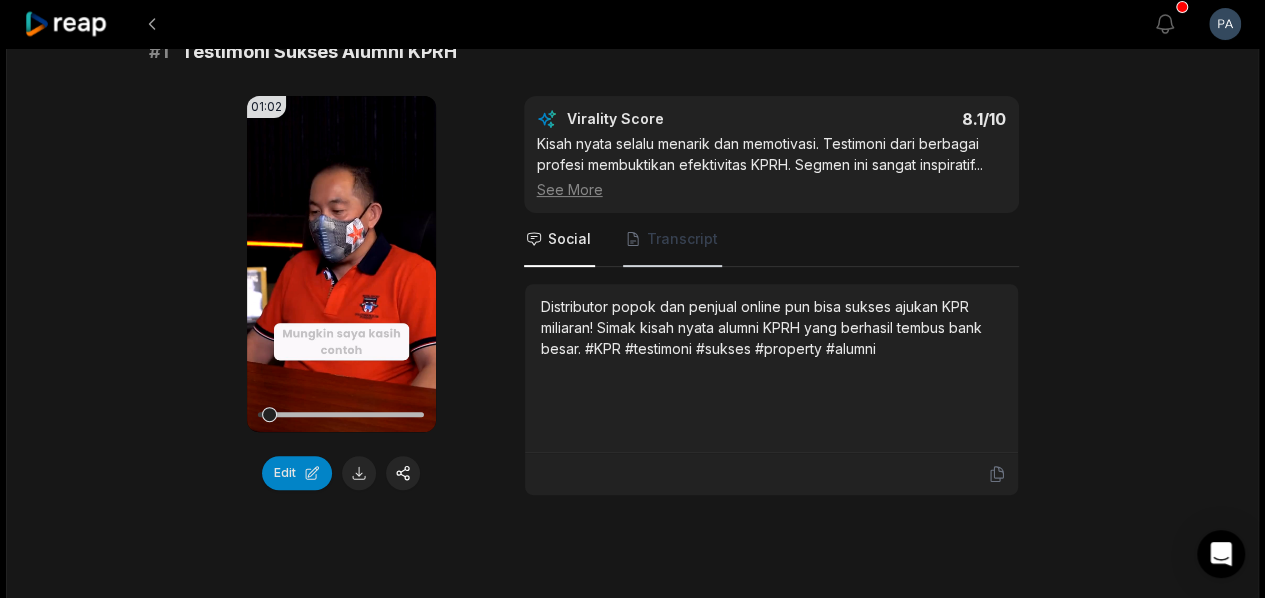 click 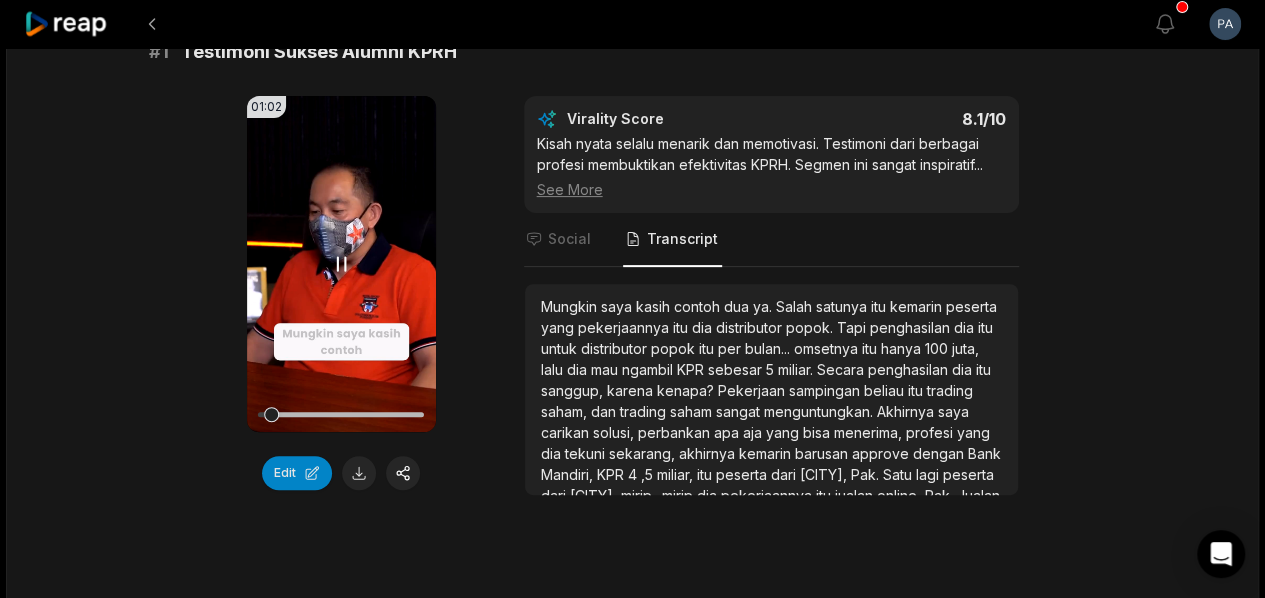 click on "Your browser does not support mp4 format." at bounding box center (341, 264) 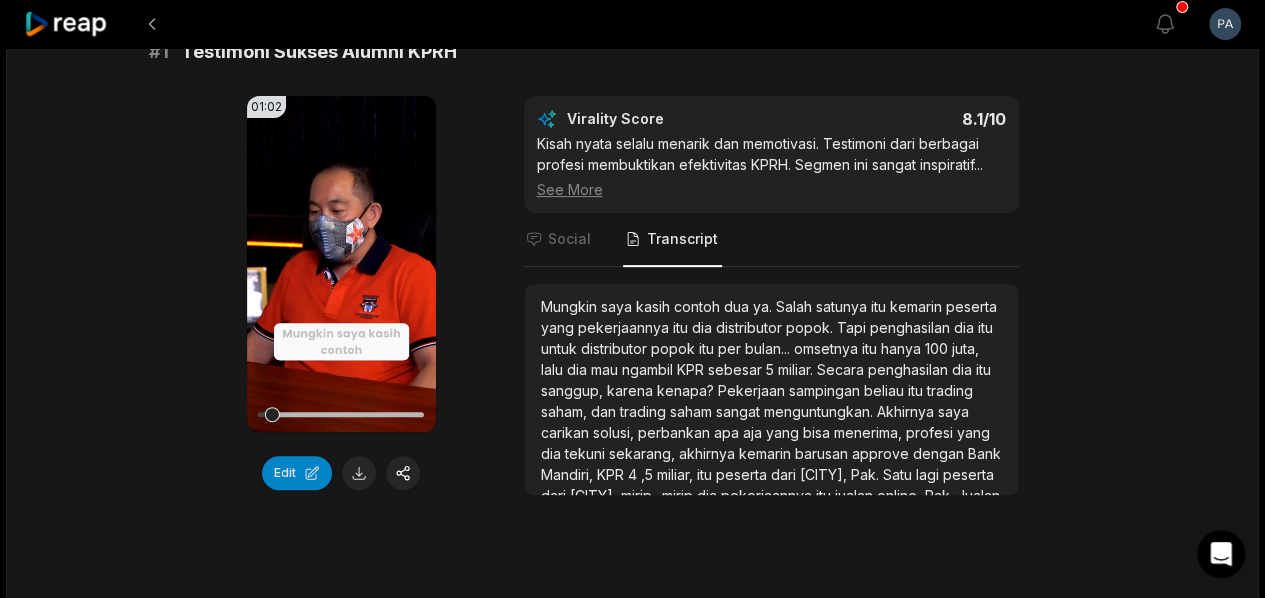 scroll, scrollTop: 0, scrollLeft: 0, axis: both 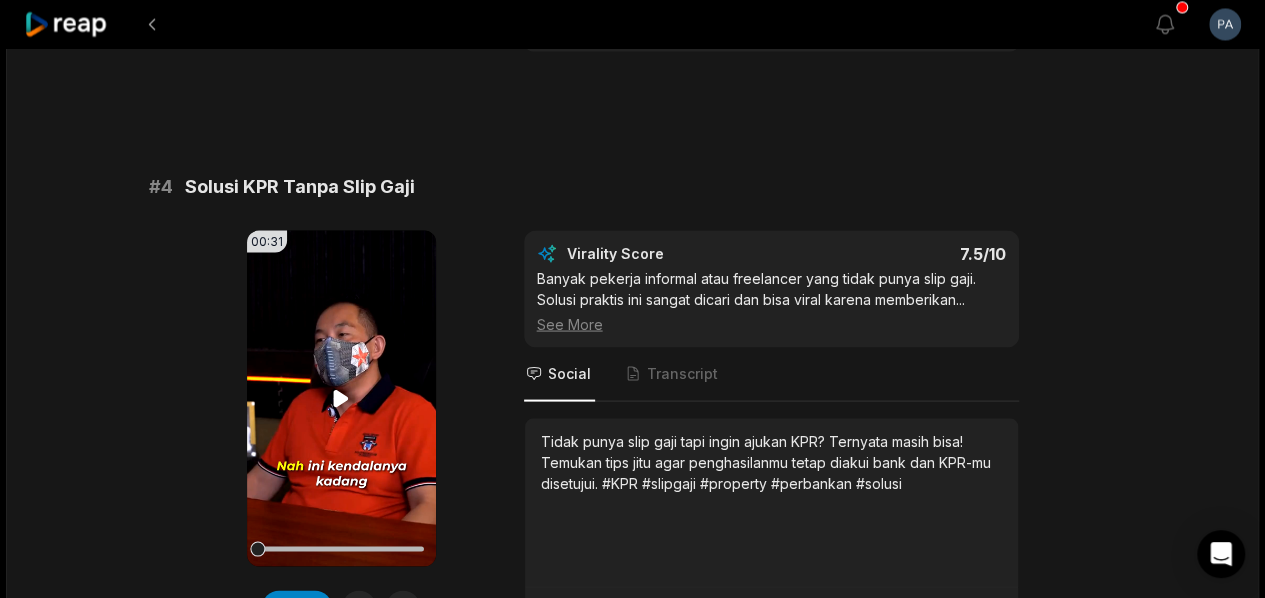 click 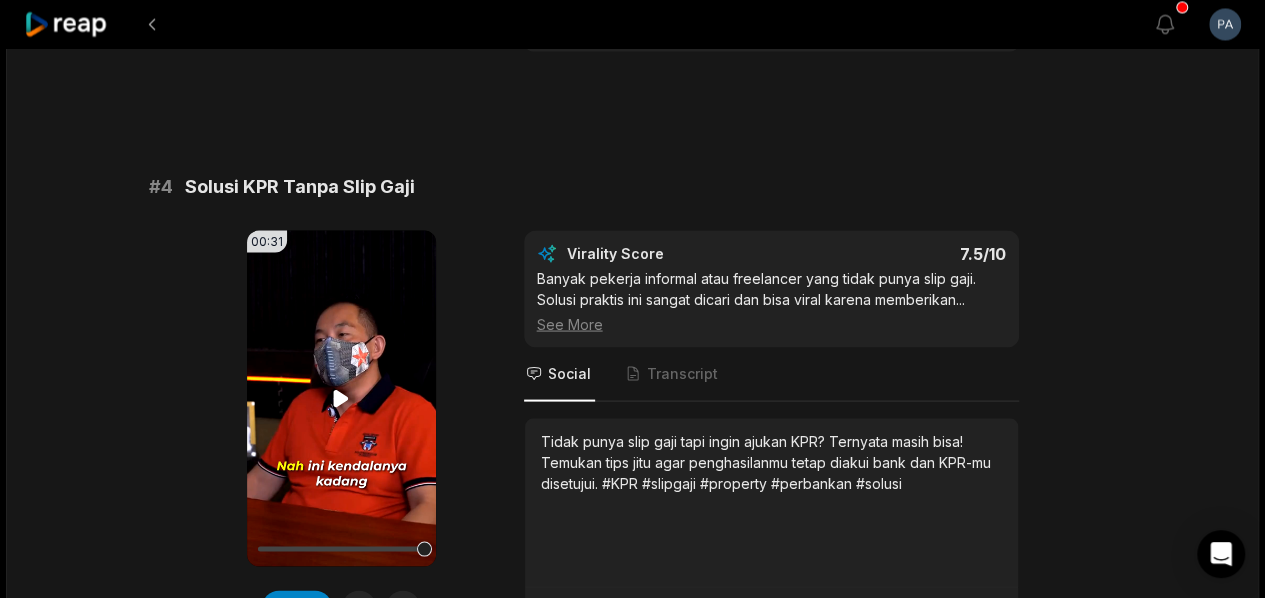 type 